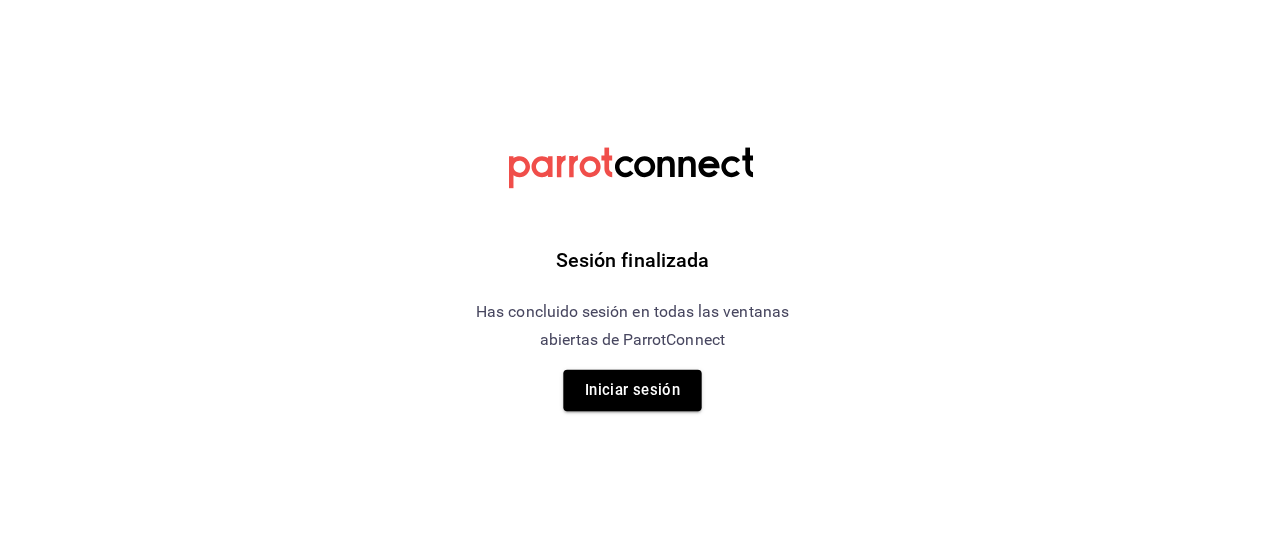 scroll, scrollTop: 0, scrollLeft: 0, axis: both 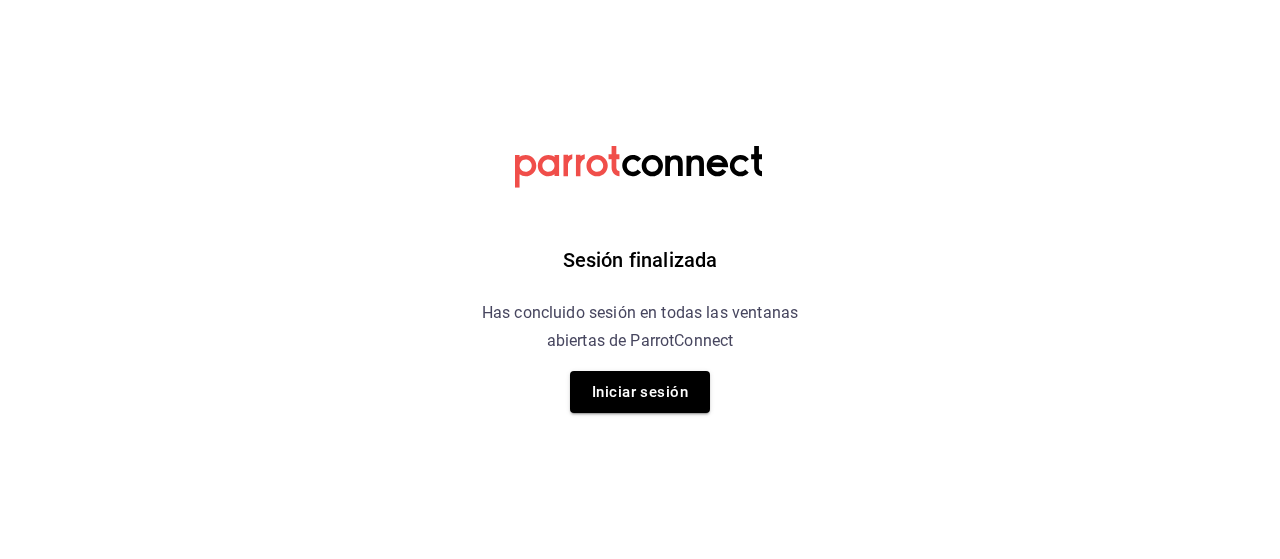 click on "Iniciar sesión" at bounding box center (640, 392) 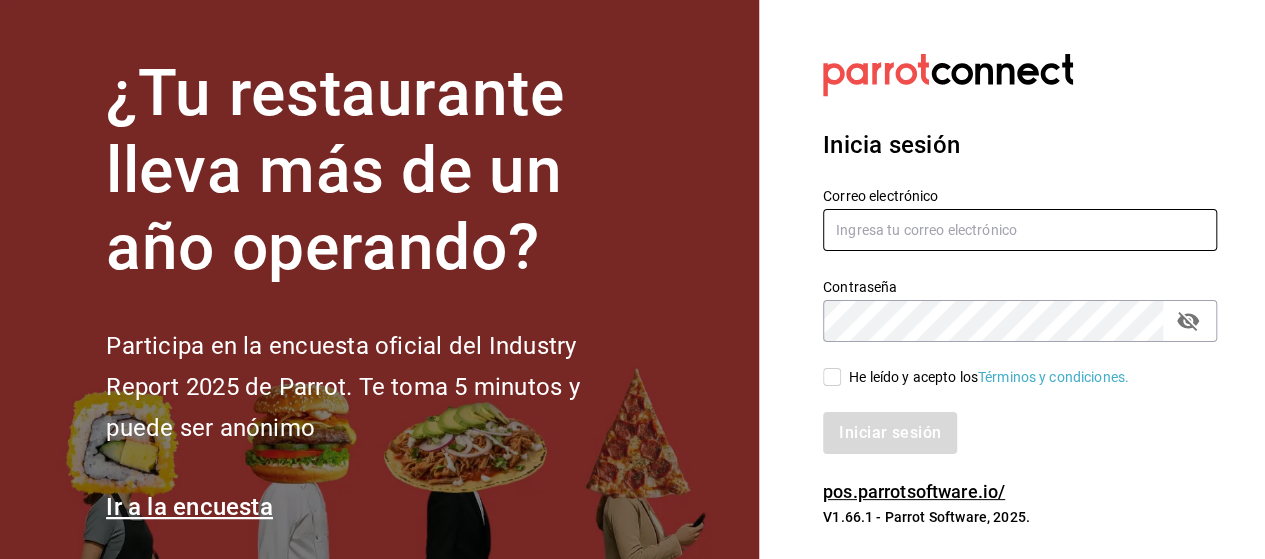 click at bounding box center [1020, 230] 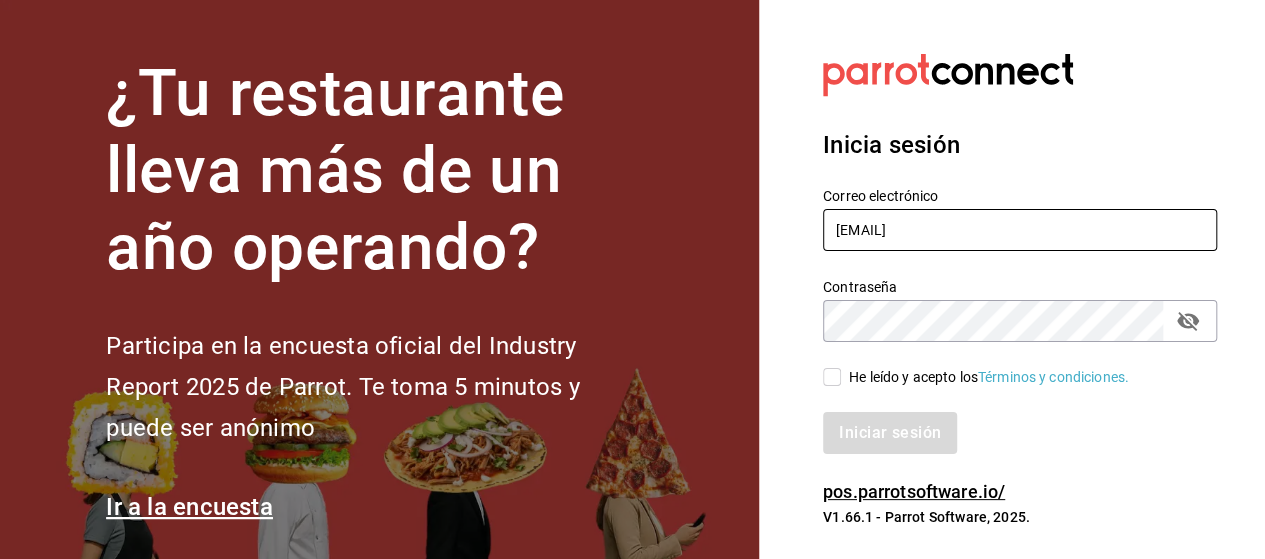 type on "[EMAIL]" 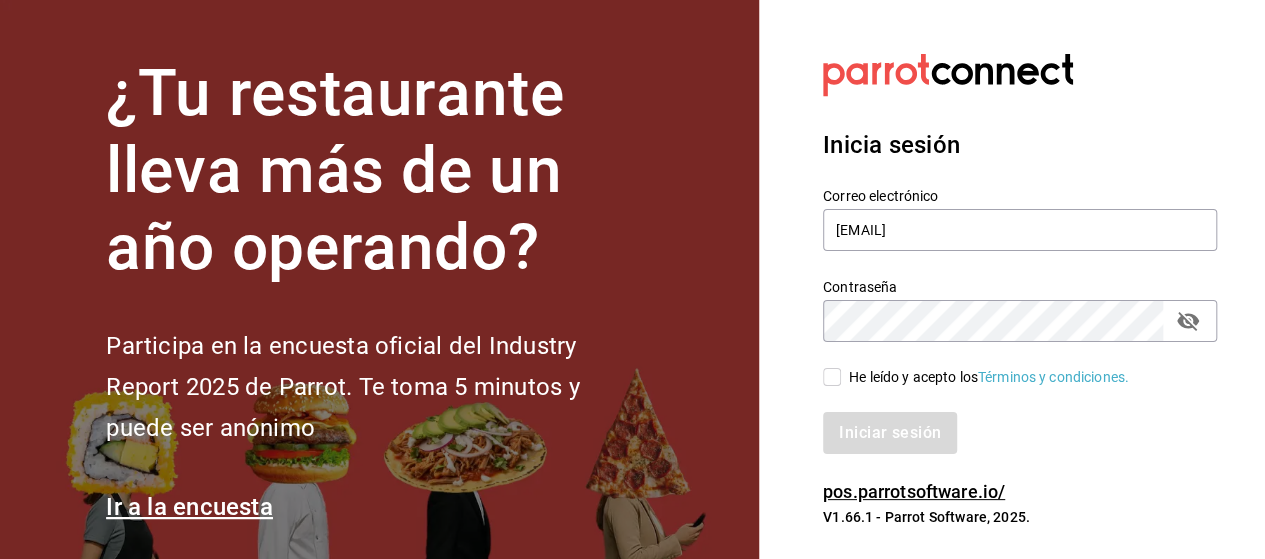 click on "He leído y acepto los  Términos y condiciones." at bounding box center (985, 377) 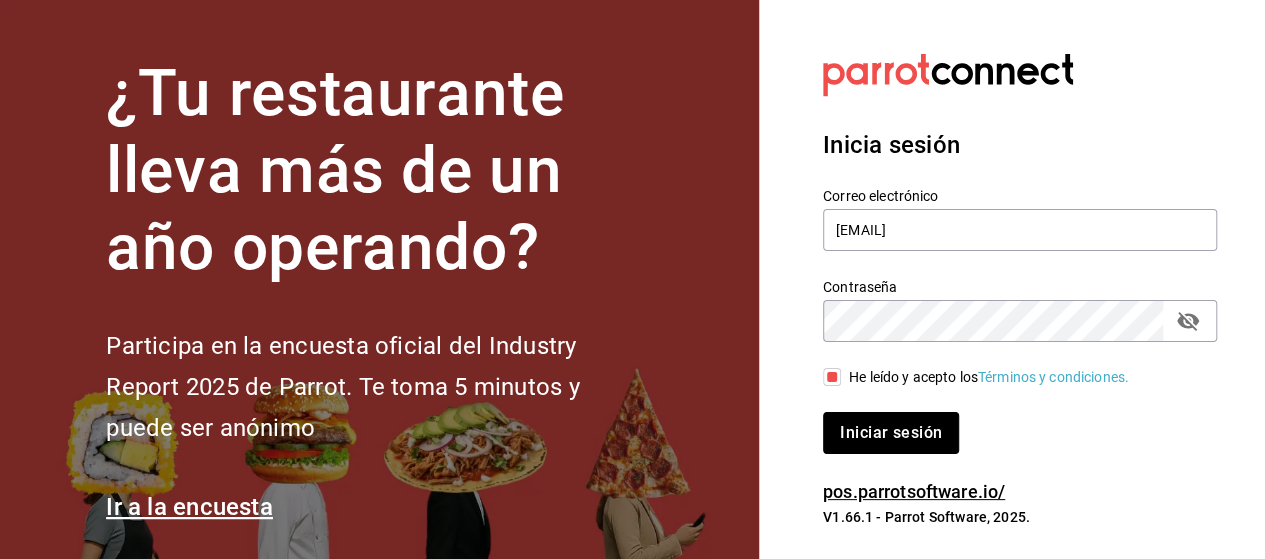 click on "Iniciar sesión" at bounding box center (891, 433) 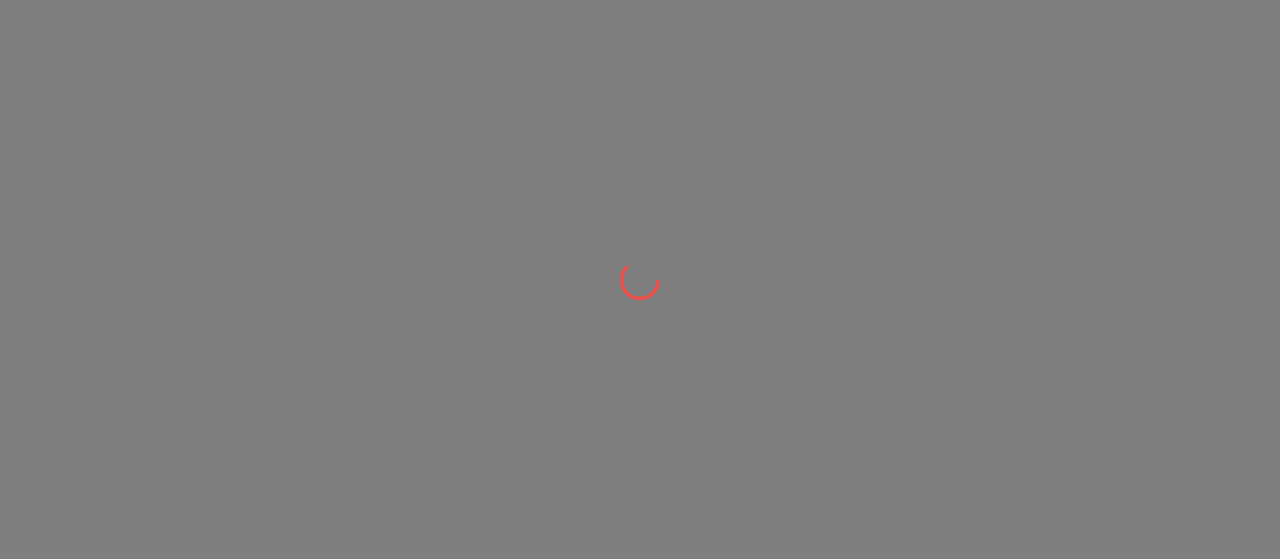 scroll, scrollTop: 0, scrollLeft: 0, axis: both 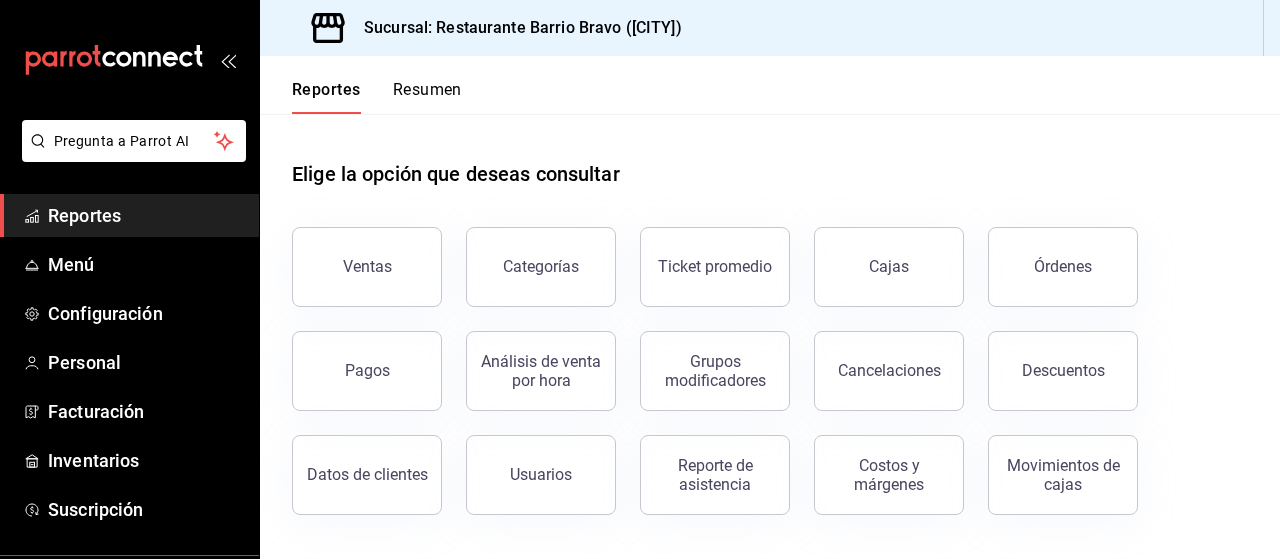 click on "Reporte de asistencia" at bounding box center [715, 475] 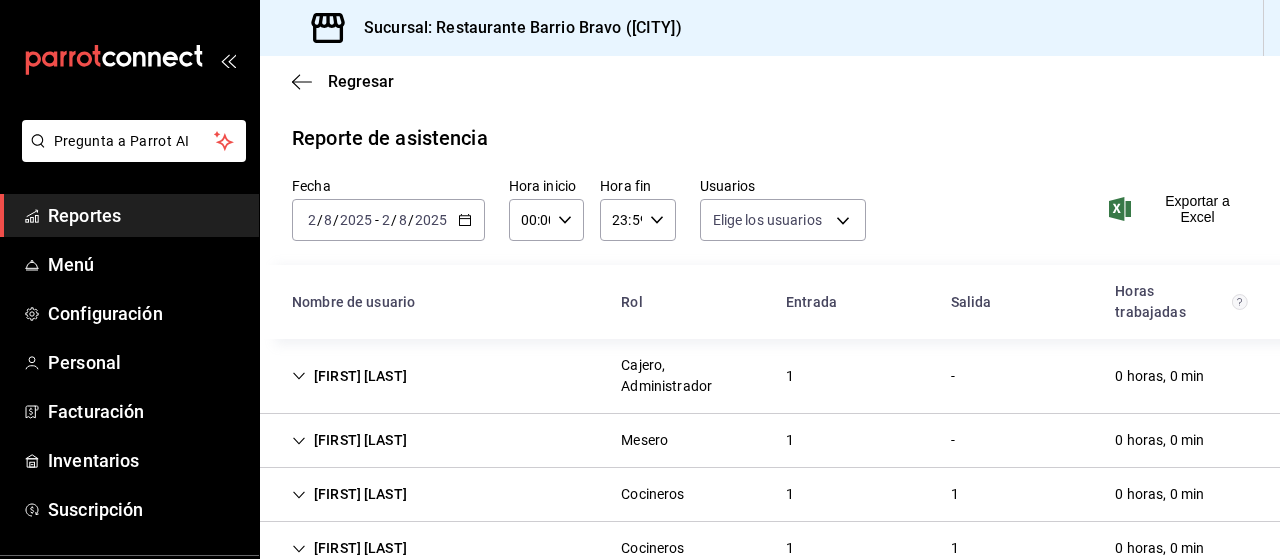 type on "[UUID],[UUID],[UUID],[UUID],[UUID],[UUID],[UUID],[UUID],[UUID],[UUID],[UUID],[UUID],[UUID],[UUID],[UUID]" 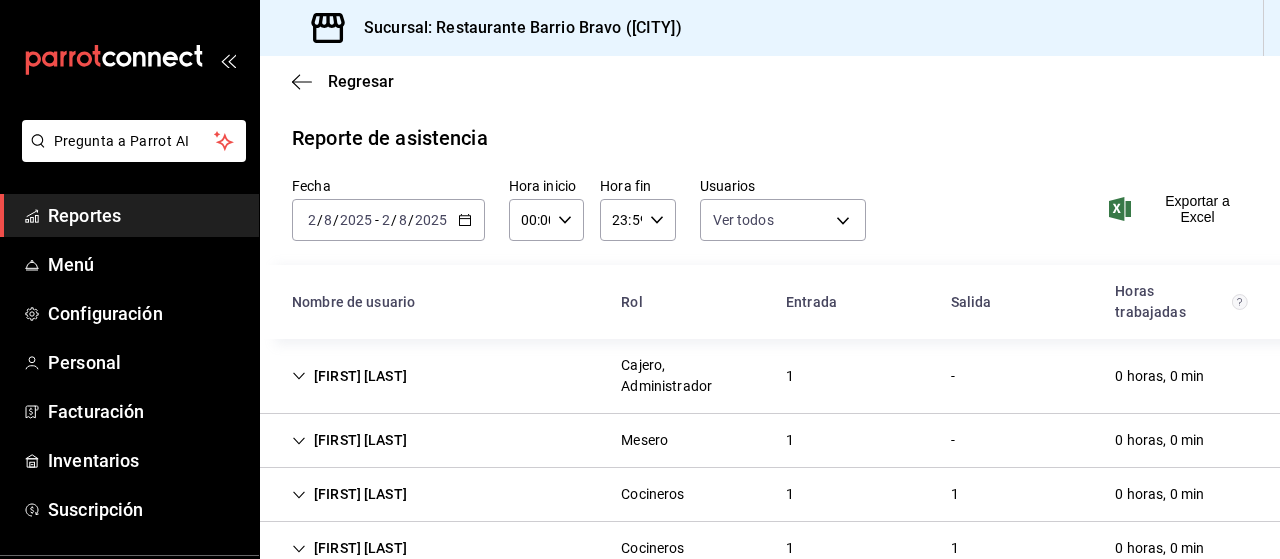 click on "2025-08-02 2 / 8 / 2025 - 2025-08-02 2 / 8 / 2025" at bounding box center (388, 220) 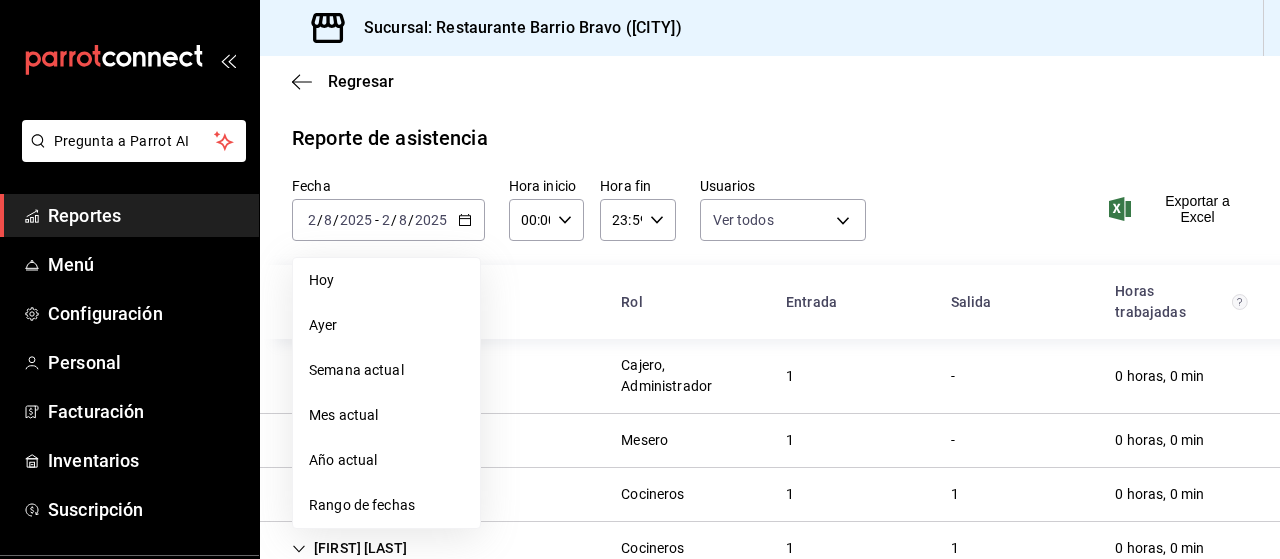 click on "Rango de fechas" at bounding box center [386, 505] 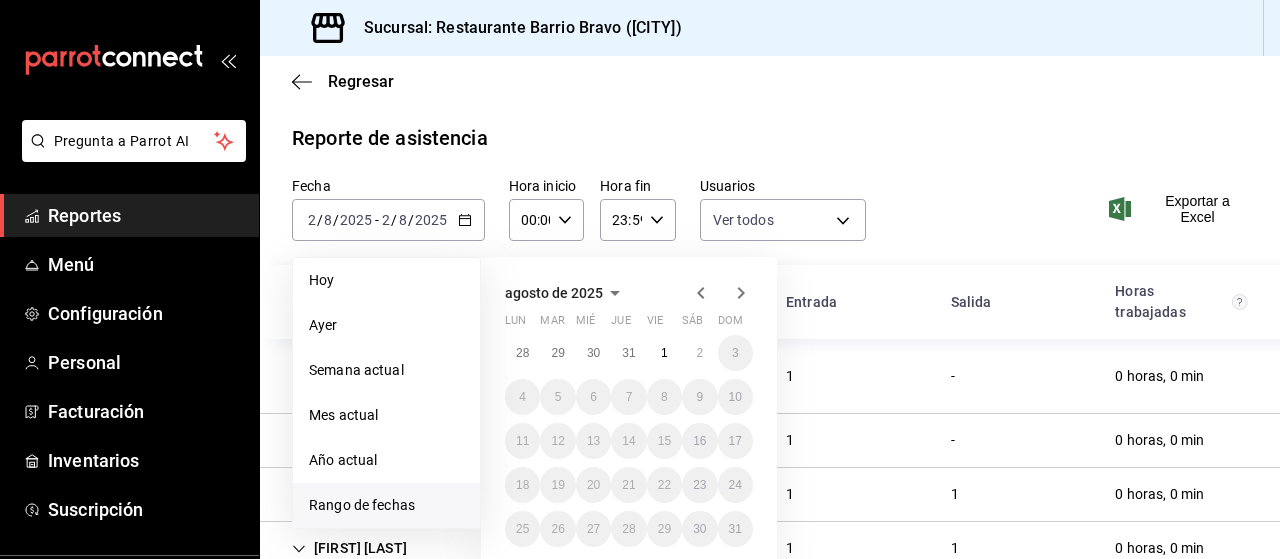 click on "Rango de fechas" at bounding box center (386, 505) 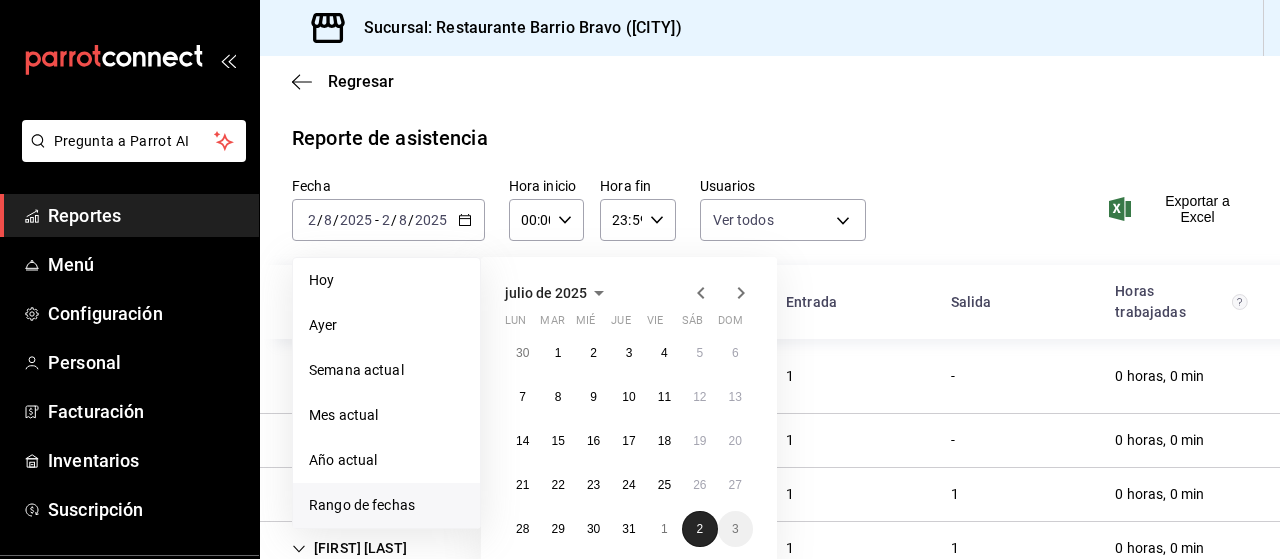 click on "2" at bounding box center [699, 529] 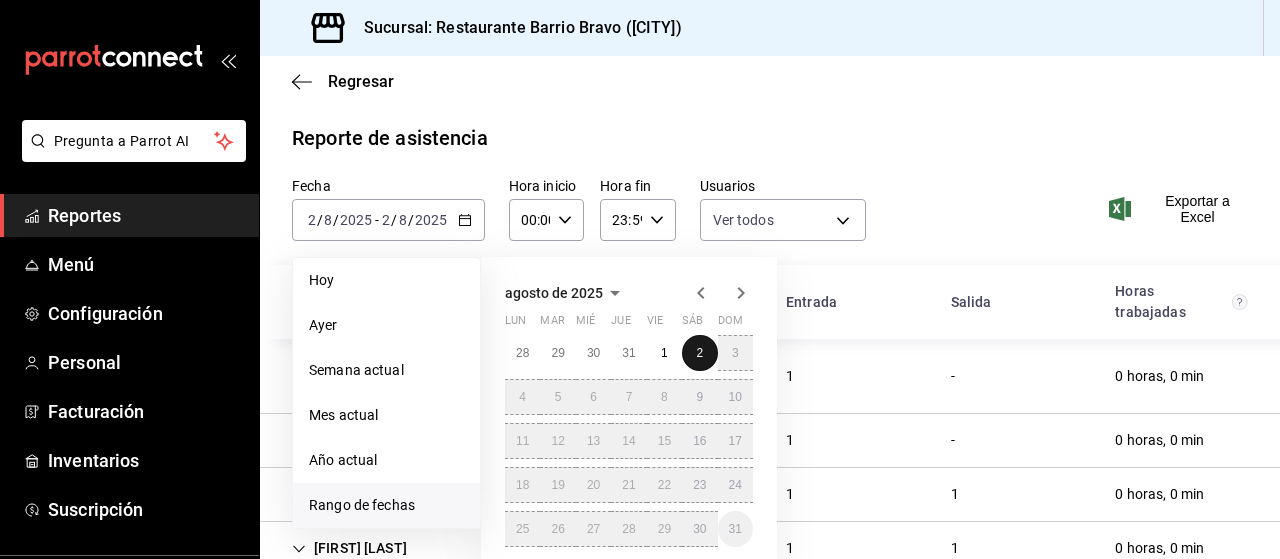 scroll, scrollTop: 48, scrollLeft: 0, axis: vertical 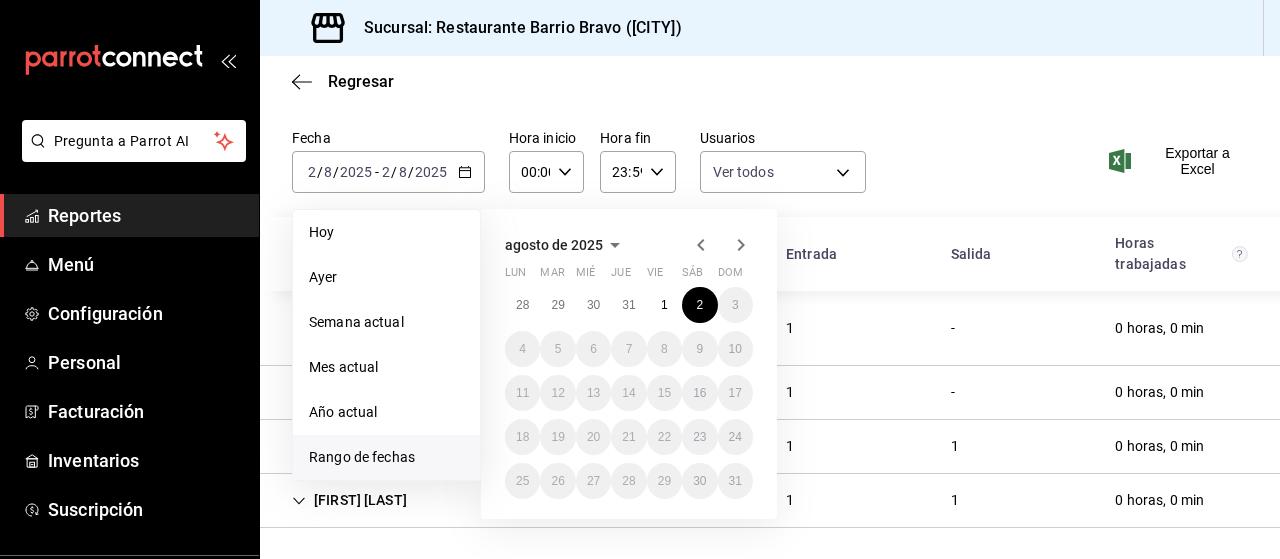 click 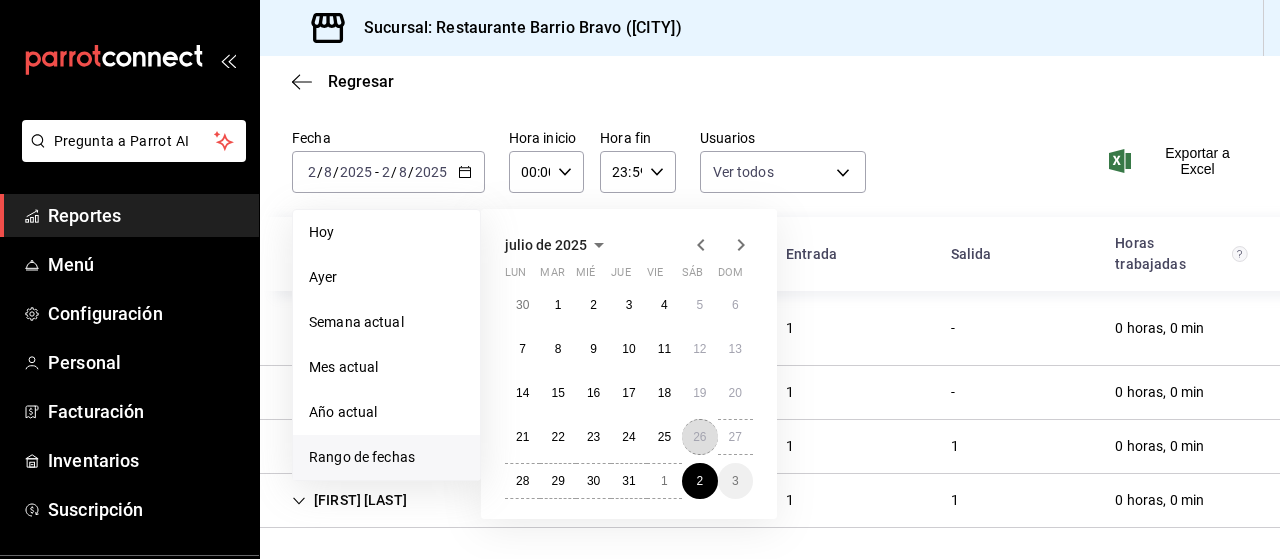 click on "26" at bounding box center (699, 437) 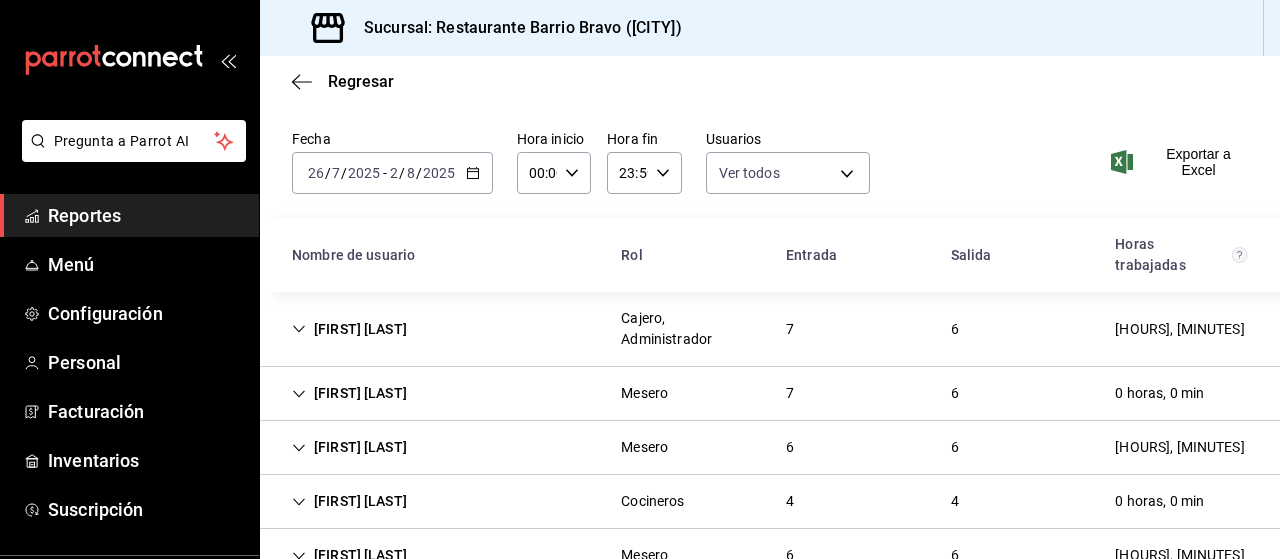 scroll, scrollTop: 45, scrollLeft: 0, axis: vertical 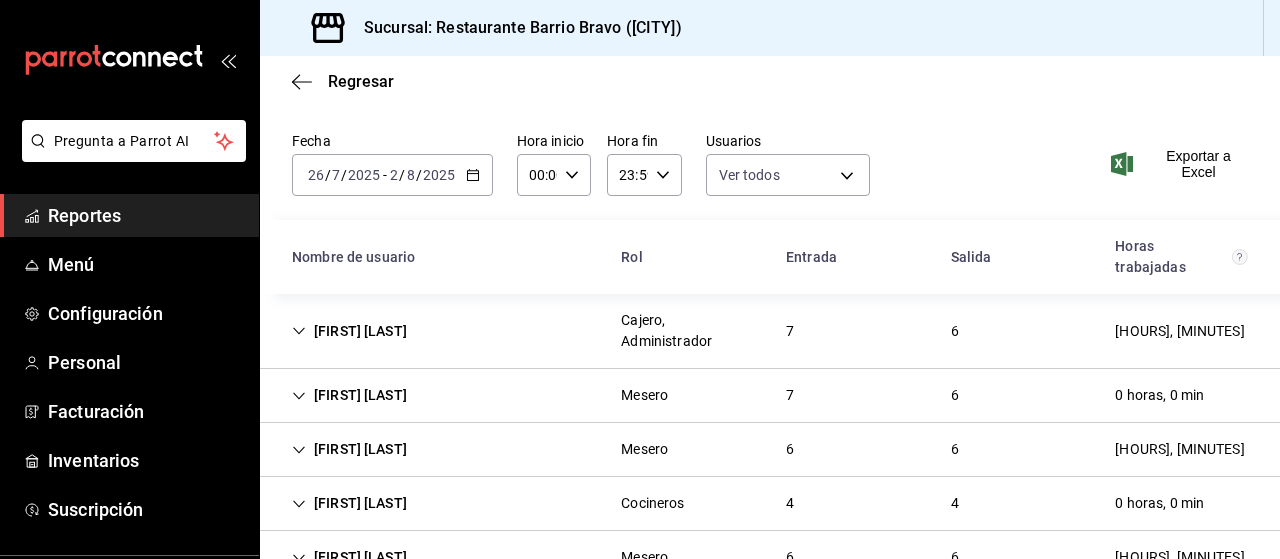 click on "[FIRST] [LAST] Cajero, Administrador 7 6 [HOURS], [MINUTES]" at bounding box center (770, 331) 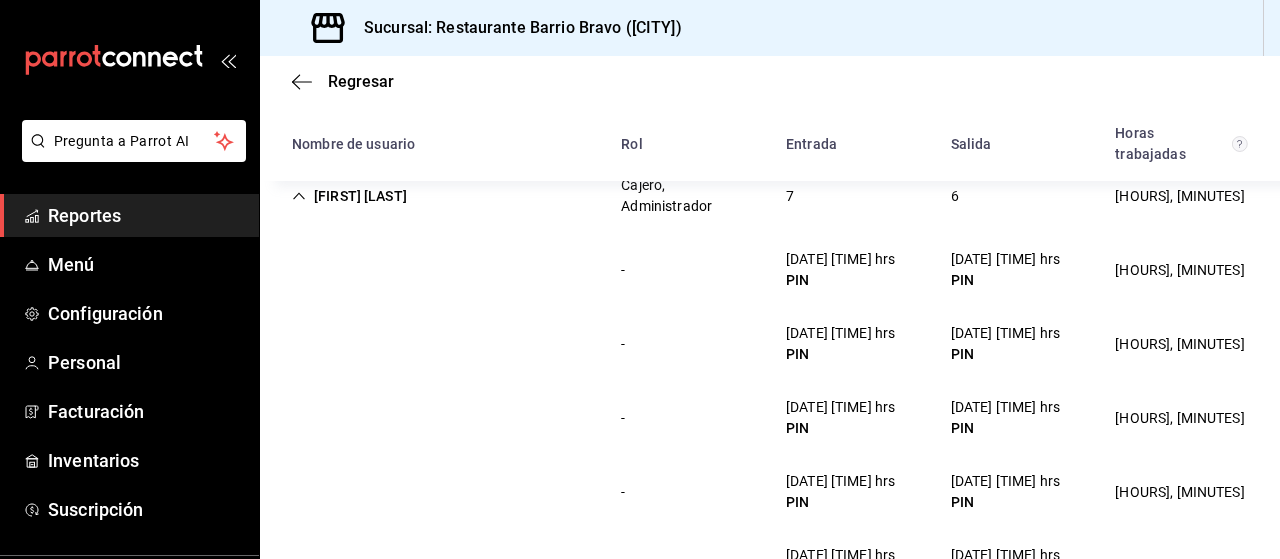 scroll, scrollTop: 181, scrollLeft: 0, axis: vertical 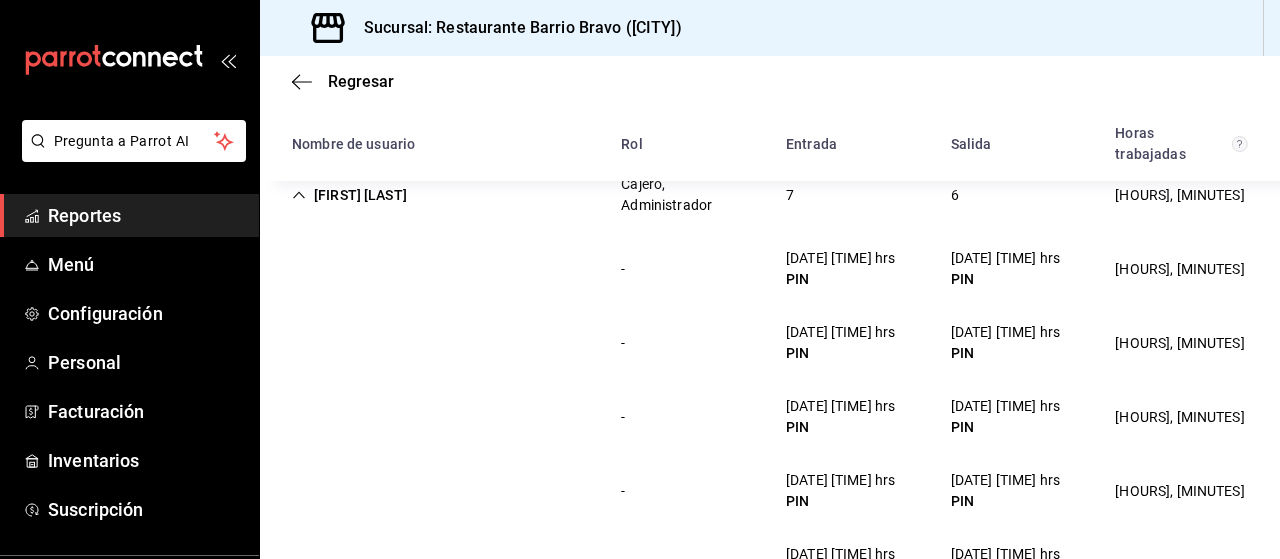 click on "- [DATE] [TIME]   hrs PIN [DATE] [TIME]   hrs PIN [HOURS], [MINUTES]" at bounding box center [770, 343] 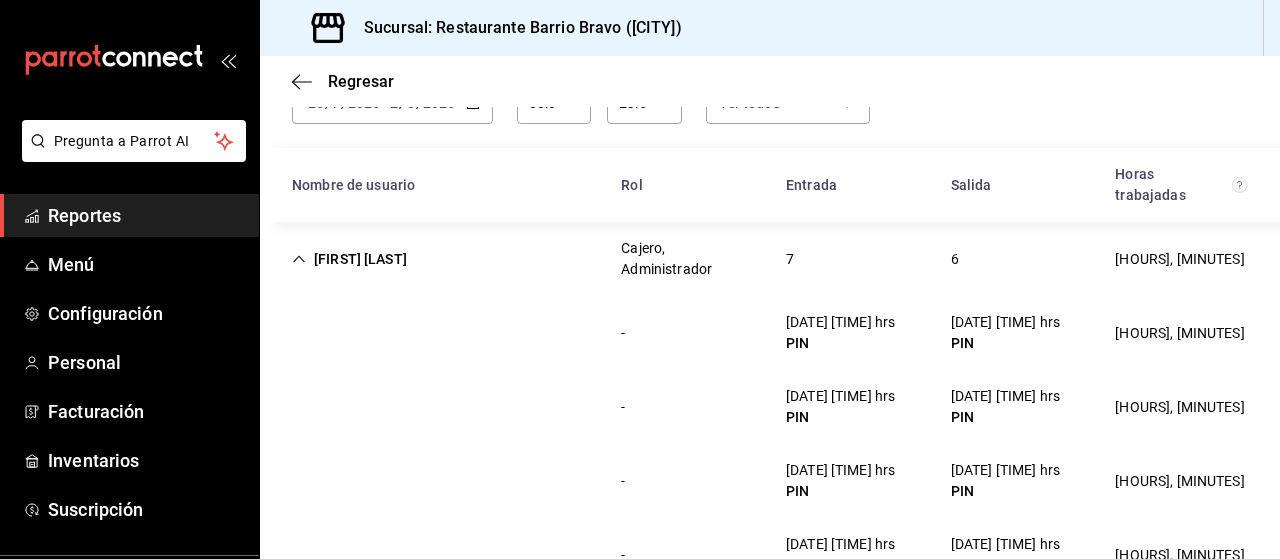 scroll, scrollTop: 112, scrollLeft: 0, axis: vertical 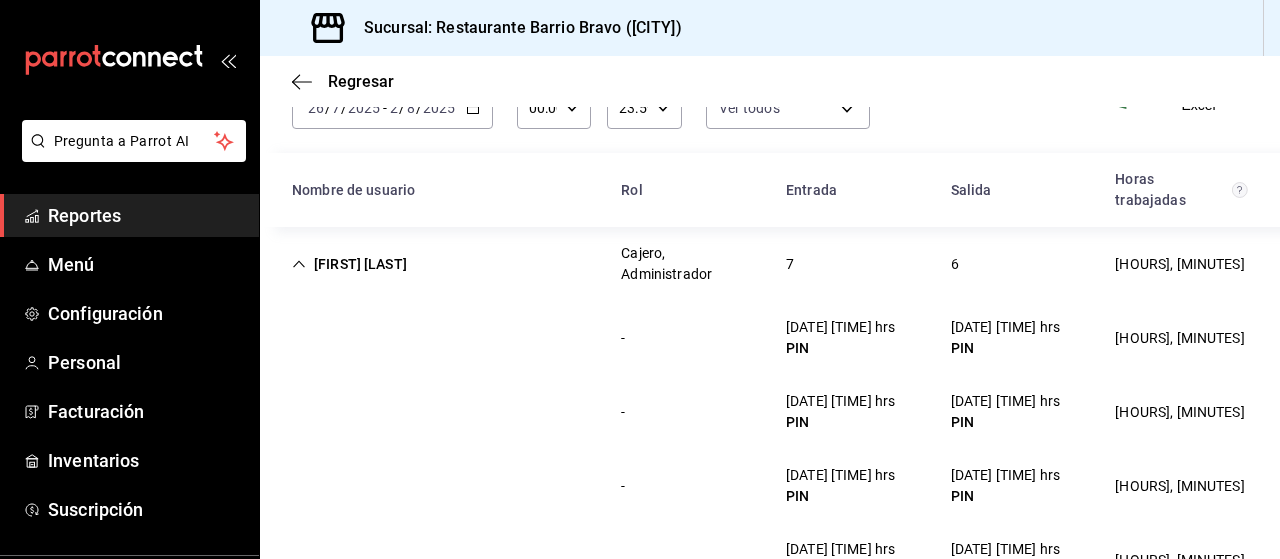 click on "[FIRST] [LAST] Cajero, Administrador 7 6 [HOURS], [MINUTES]" at bounding box center [770, 264] 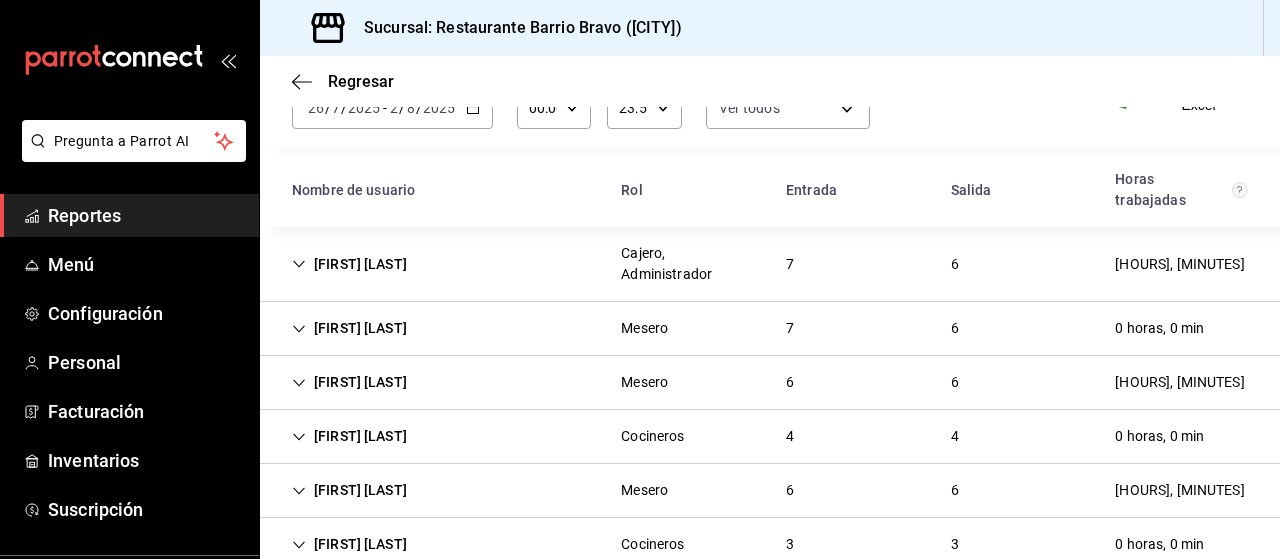 click on "[FIRST] [LAST]" at bounding box center (349, 328) 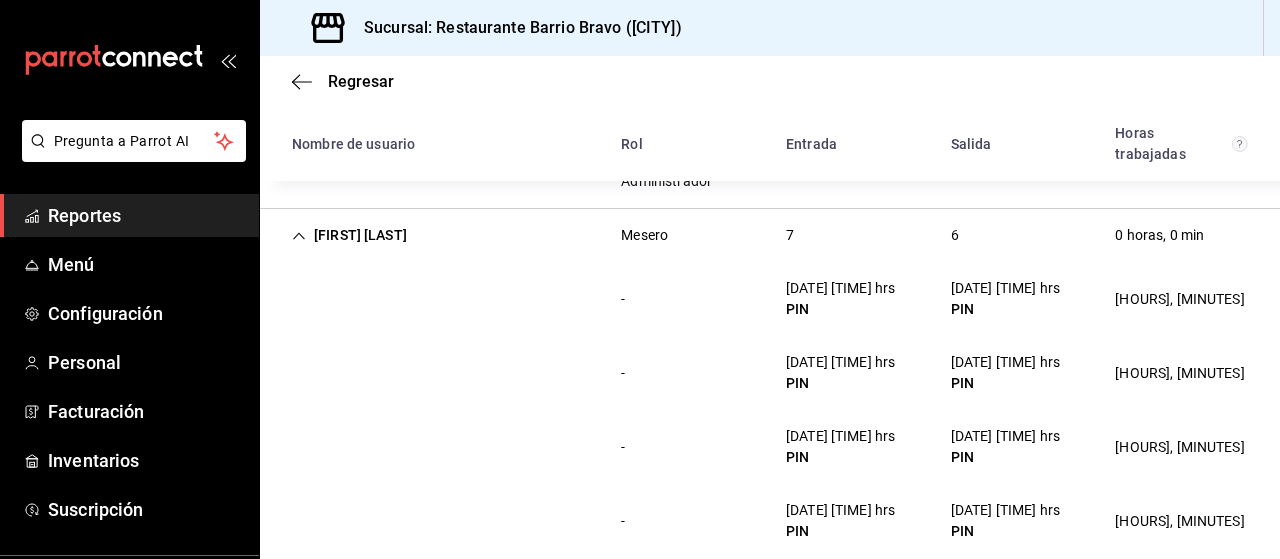 scroll, scrollTop: 203, scrollLeft: 0, axis: vertical 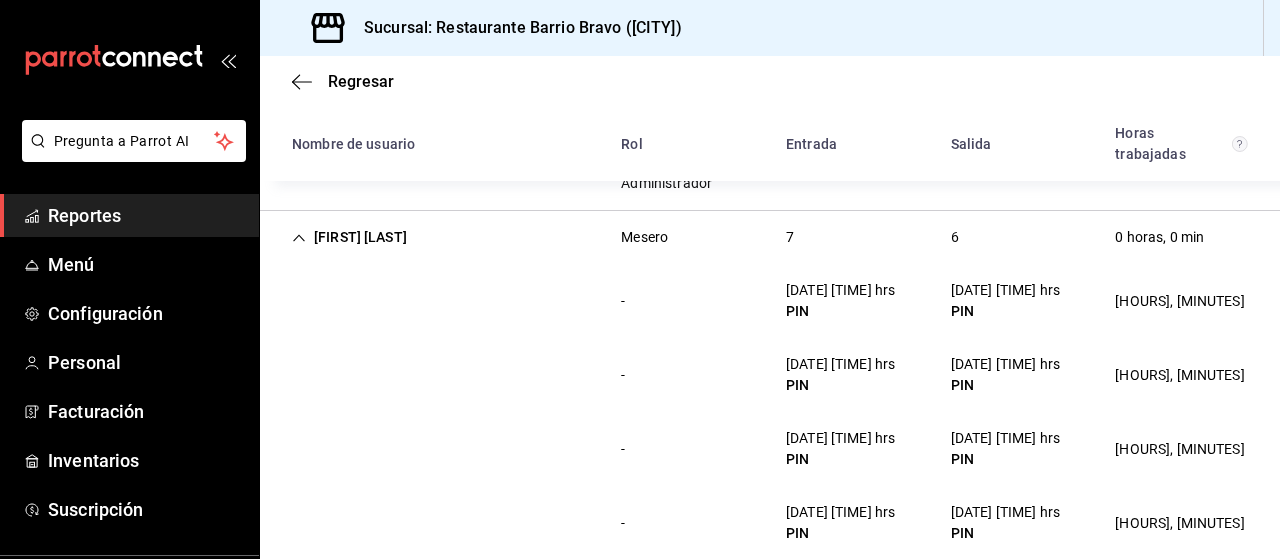 click on "[FIRST] [LAST]" at bounding box center [349, 237] 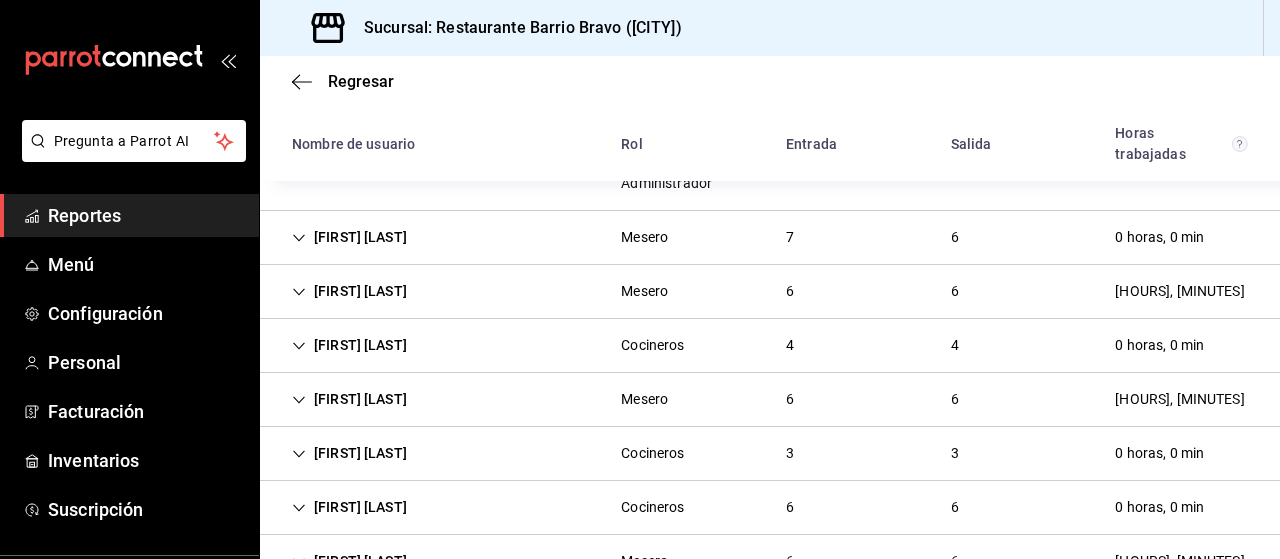click on "[FIRST] [LAST]" at bounding box center [349, 291] 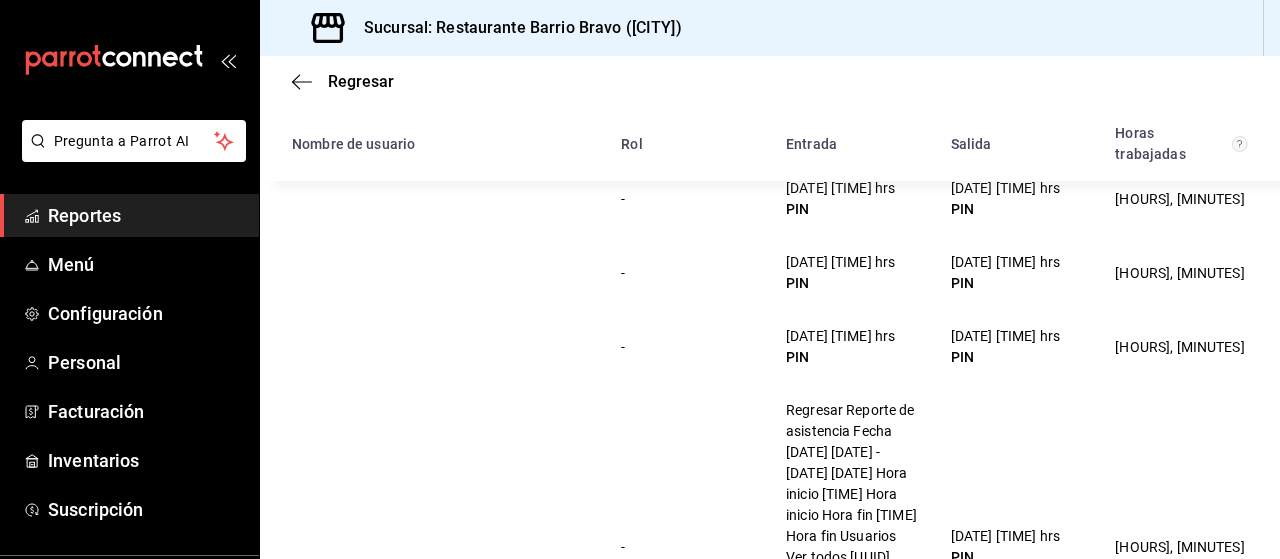 scroll, scrollTop: 253, scrollLeft: 0, axis: vertical 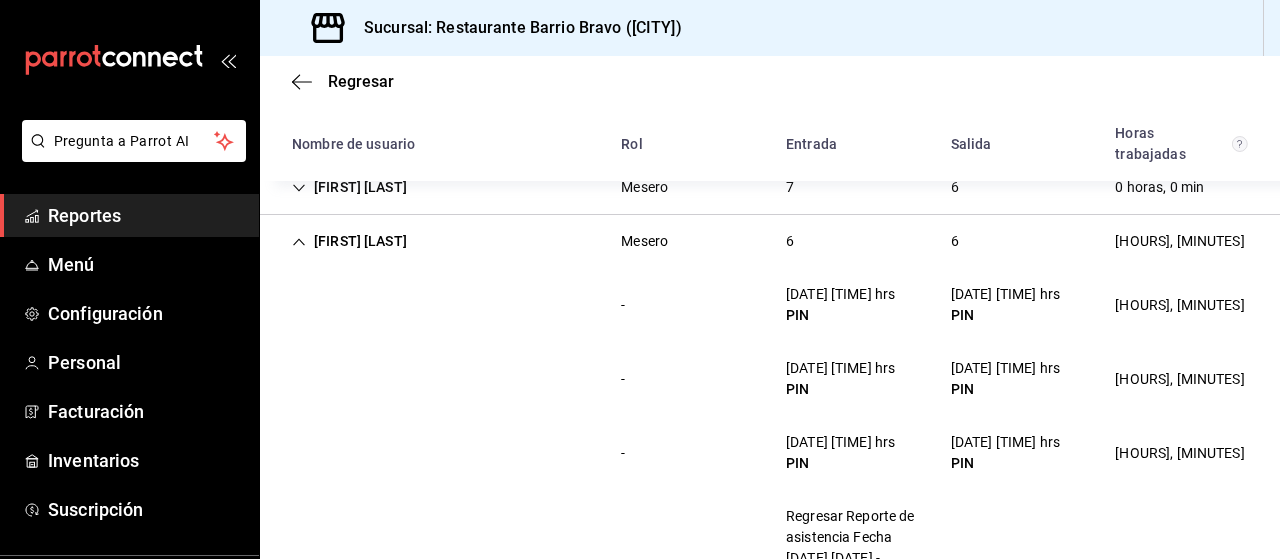 click on "[FIRST] [LAST] Mesero 6 6 [HOURS], [MINUTES]" at bounding box center (770, 241) 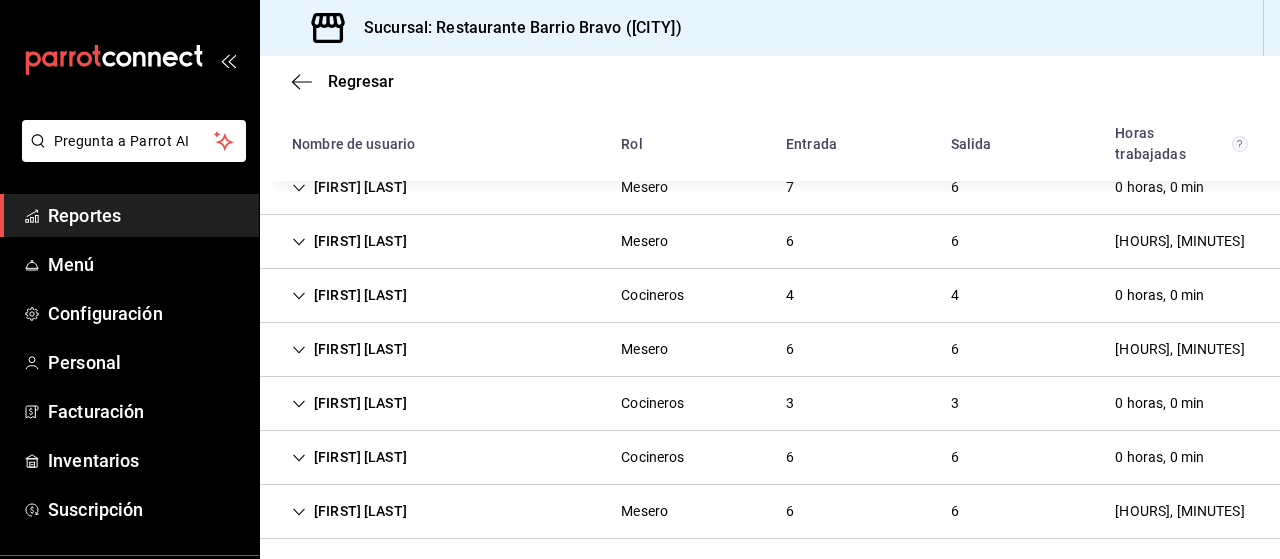 scroll, scrollTop: 262, scrollLeft: 0, axis: vertical 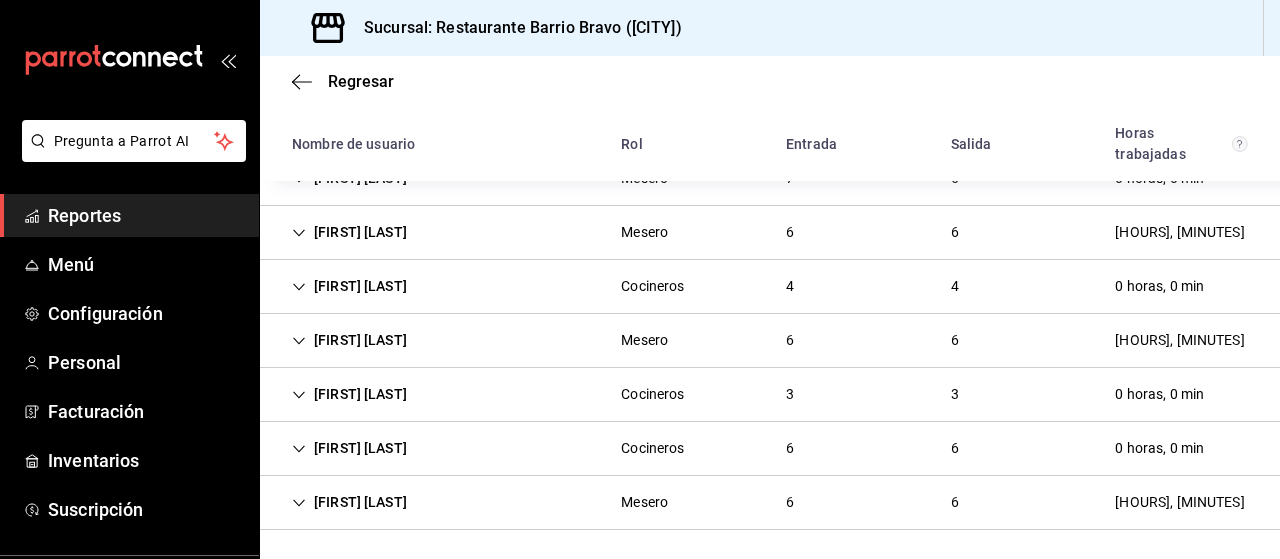 click on "[FIRST] [LAST] Cocineros 4 4 [HOURS], [MINUTES]" at bounding box center [770, 287] 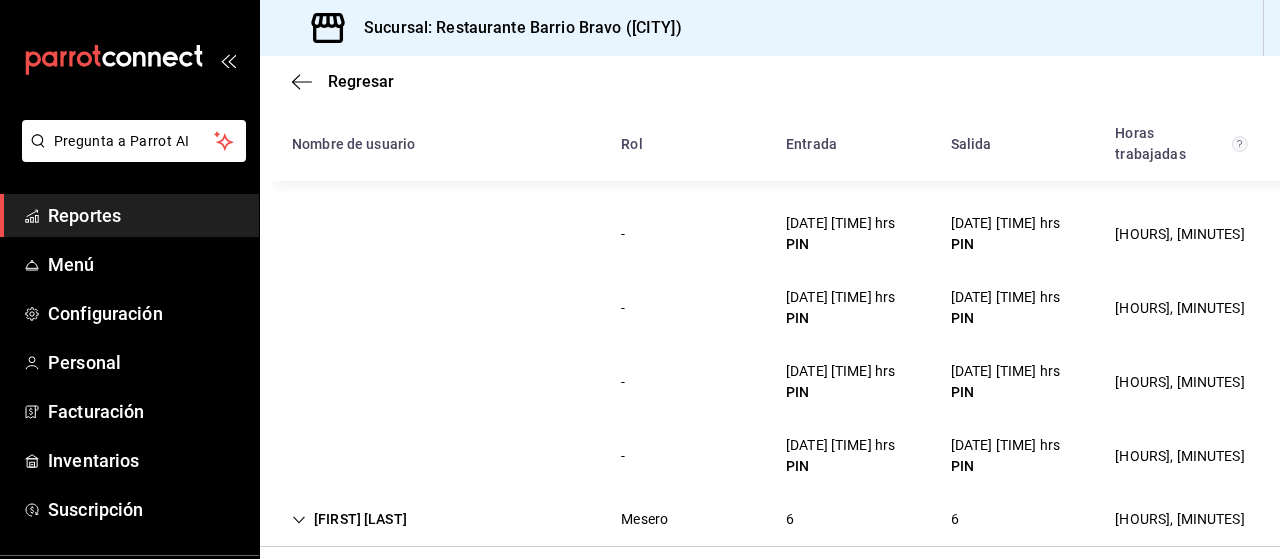 scroll, scrollTop: 378, scrollLeft: 0, axis: vertical 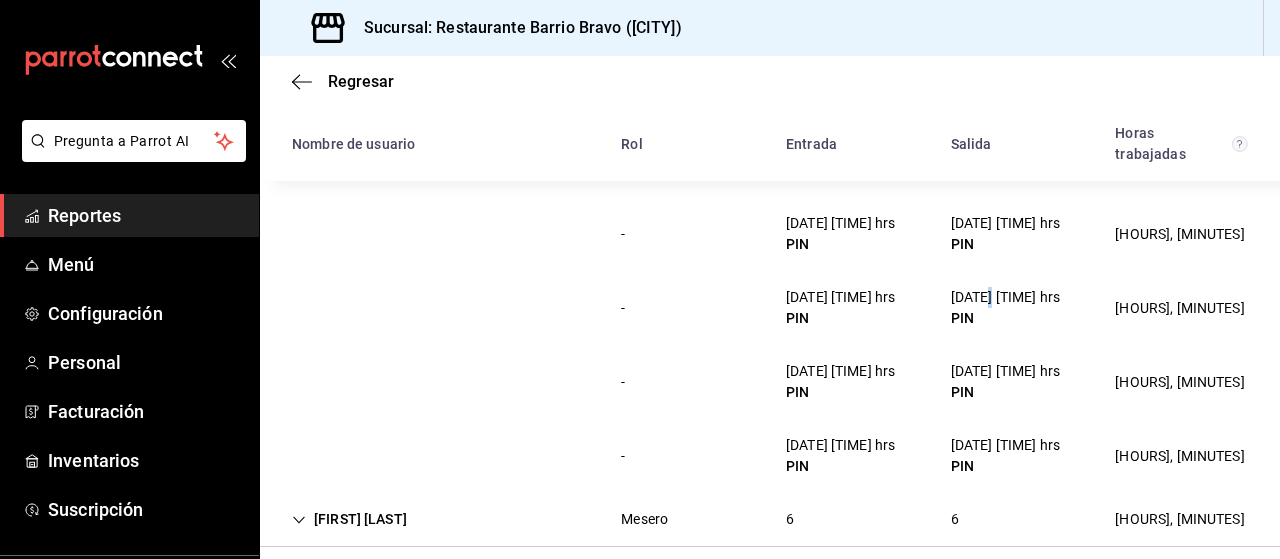 click on "[DATE] [TIME]   hrs" at bounding box center (1005, 297) 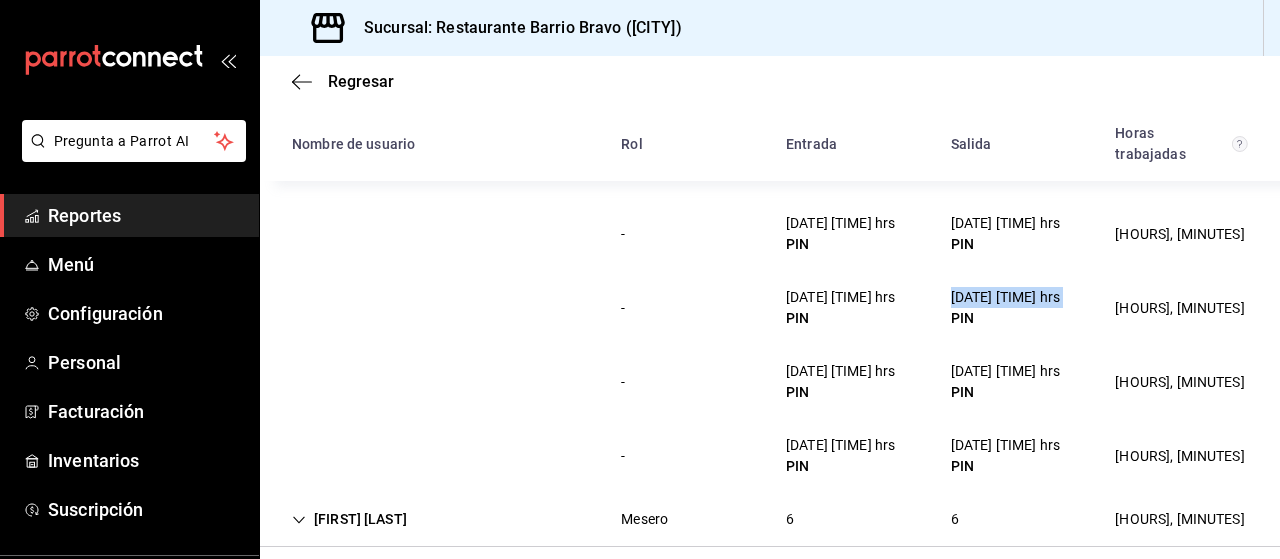 click on "[DATE] [TIME]   hrs" at bounding box center (1005, 297) 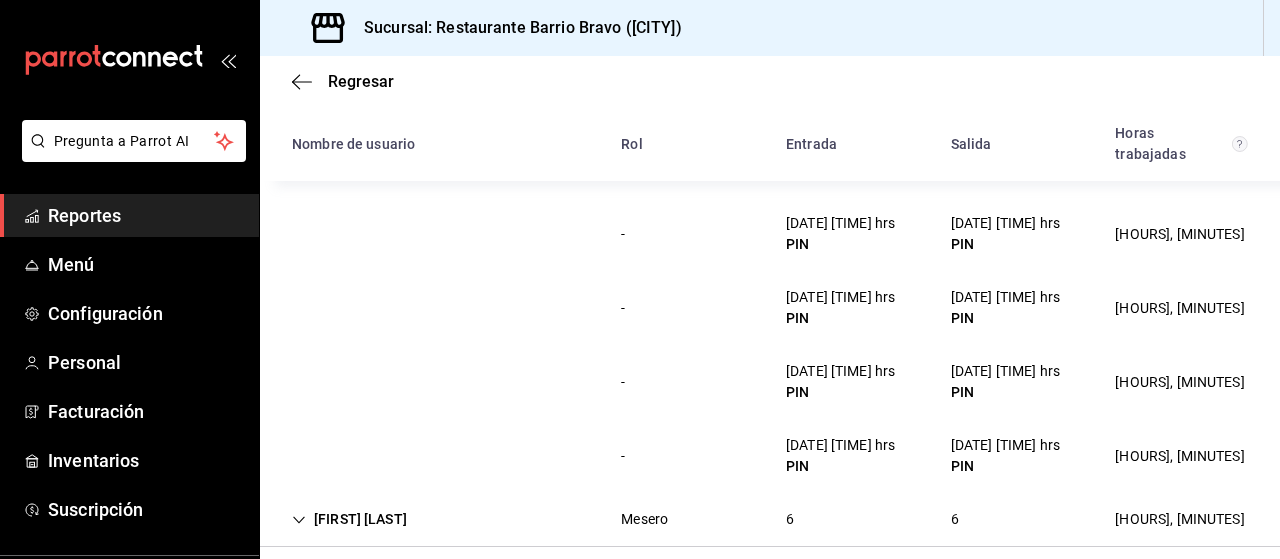 click on "[DATE] [TIME]   hrs" at bounding box center [1005, 445] 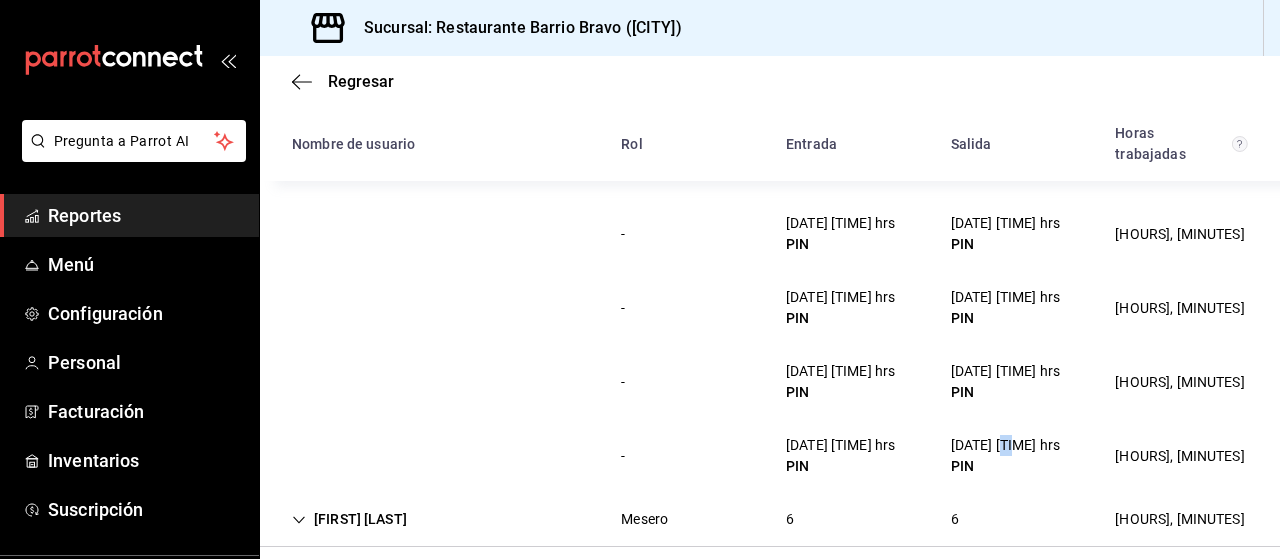 click on "[DATE] [TIME]   hrs" at bounding box center (1005, 445) 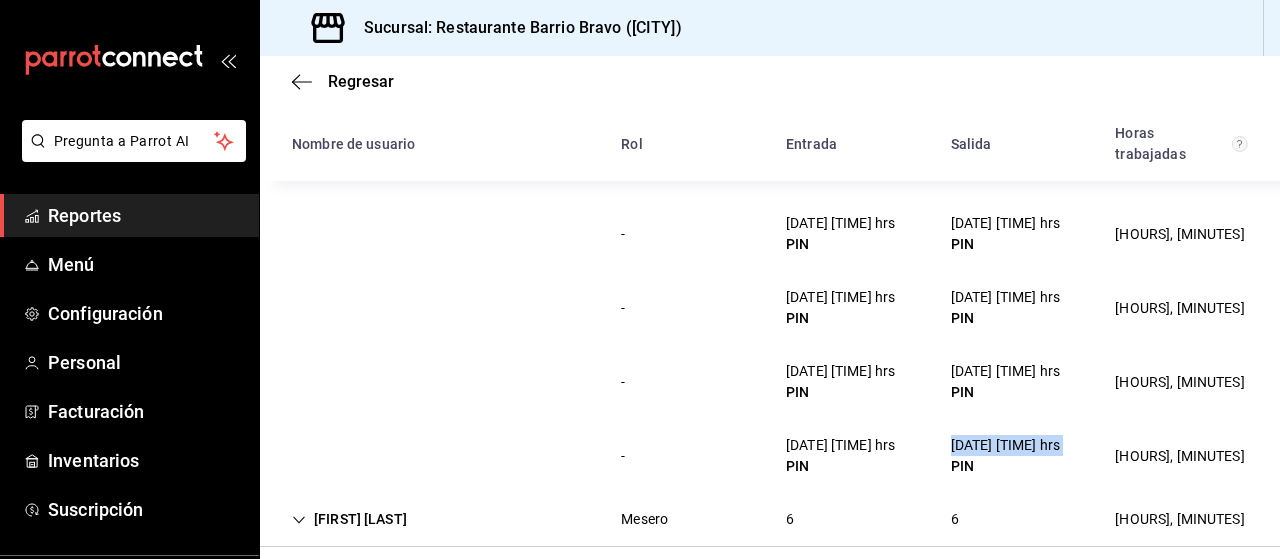 click on "[DATE] [TIME]   hrs" at bounding box center [1005, 445] 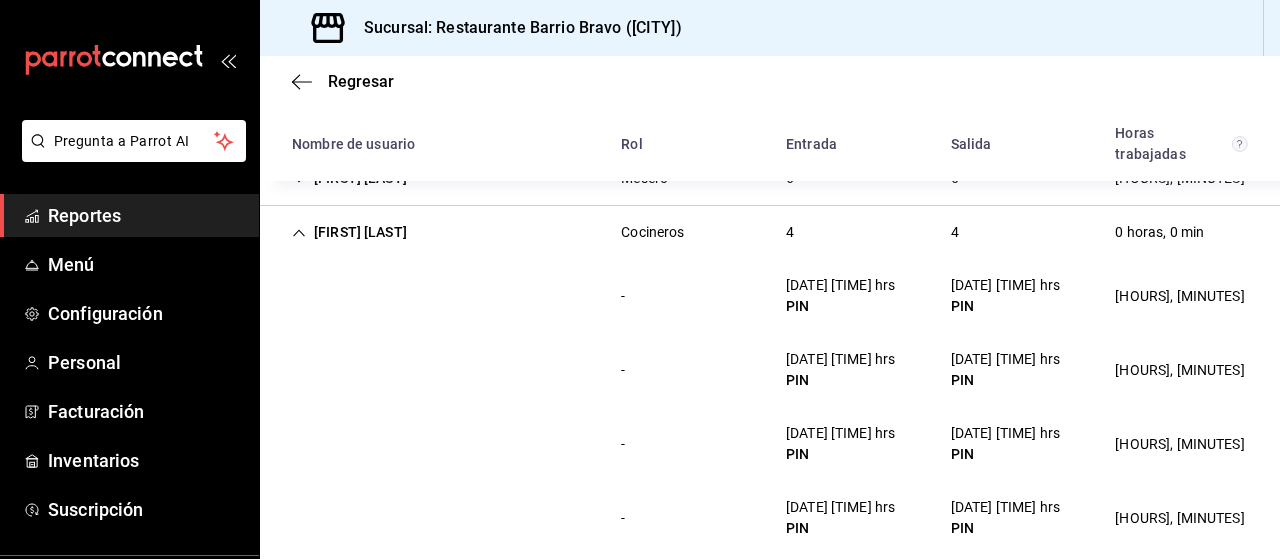 scroll, scrollTop: 304, scrollLeft: 0, axis: vertical 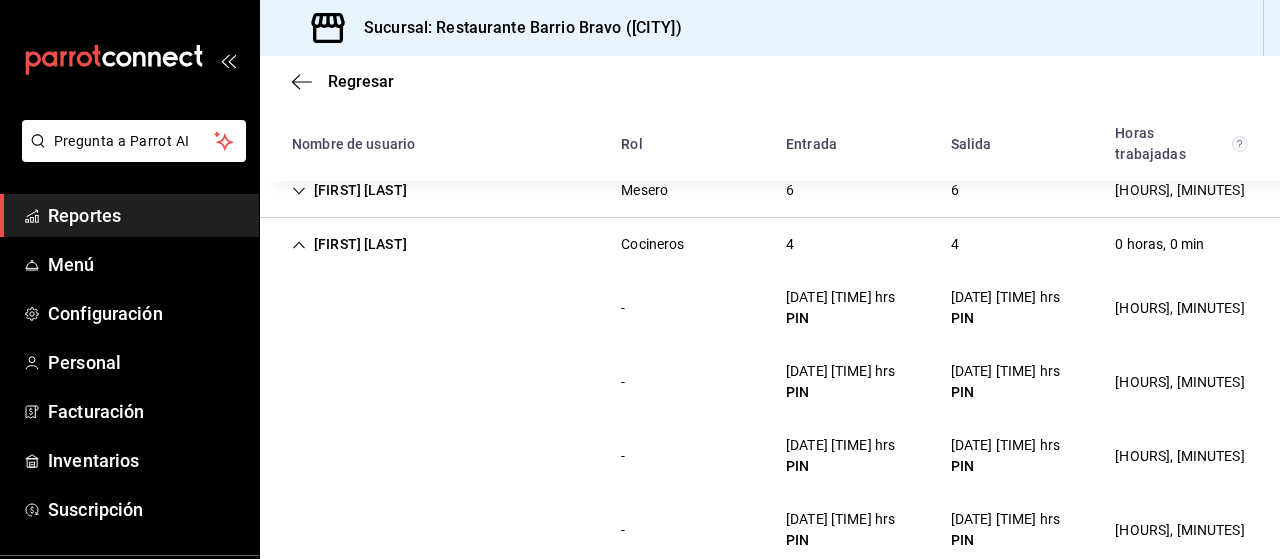 click on "[FIRST] [LAST]" at bounding box center (349, 244) 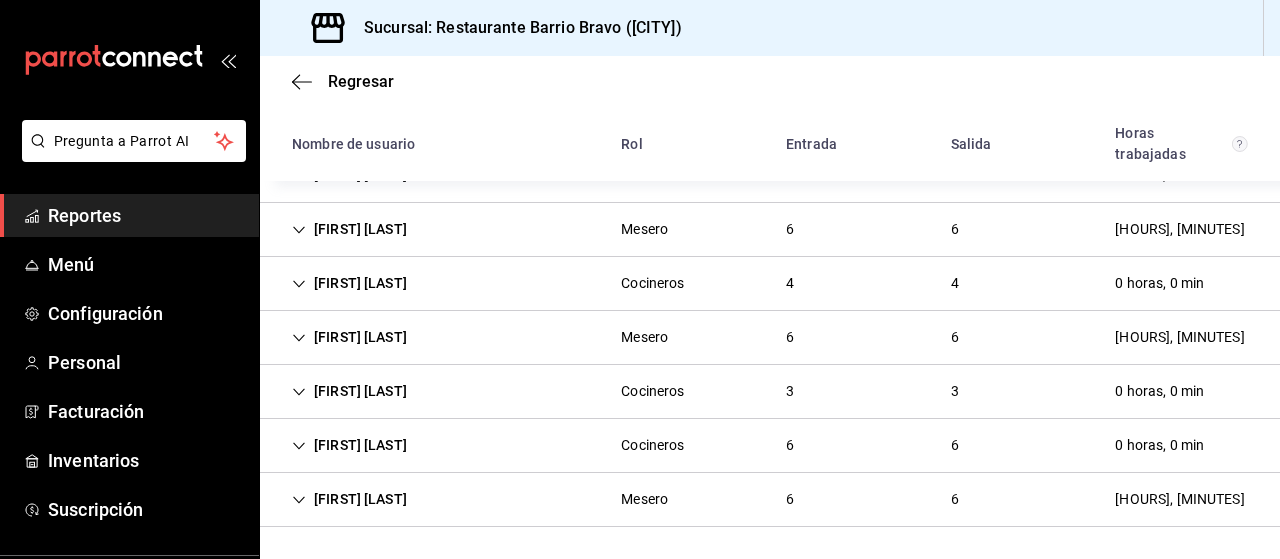 scroll, scrollTop: 262, scrollLeft: 0, axis: vertical 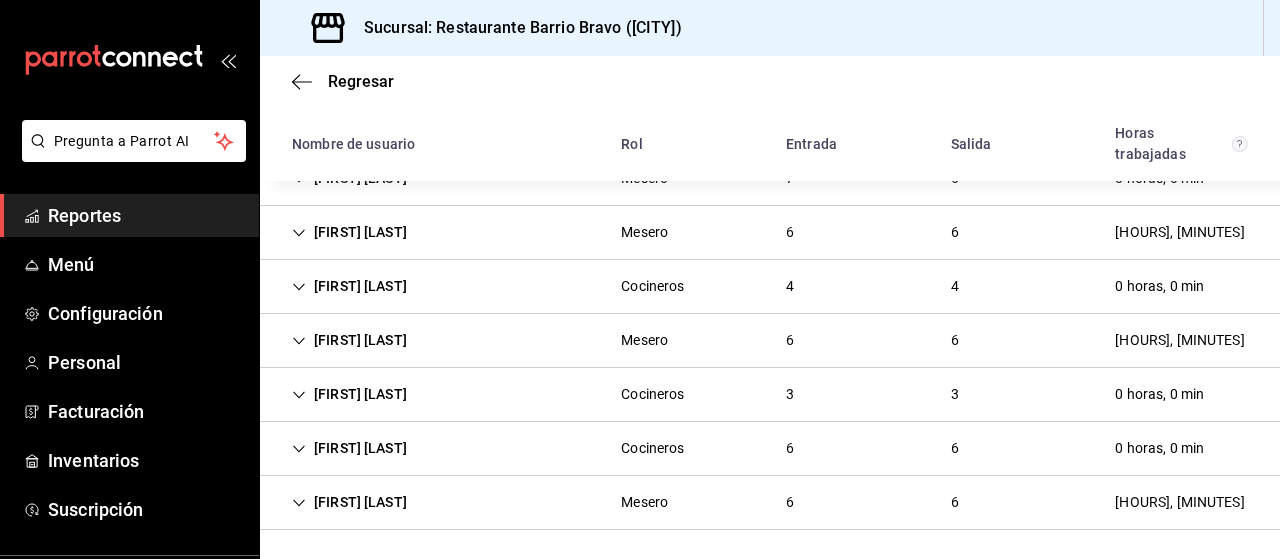 click on "[FIRST] [LAST]" at bounding box center [349, 448] 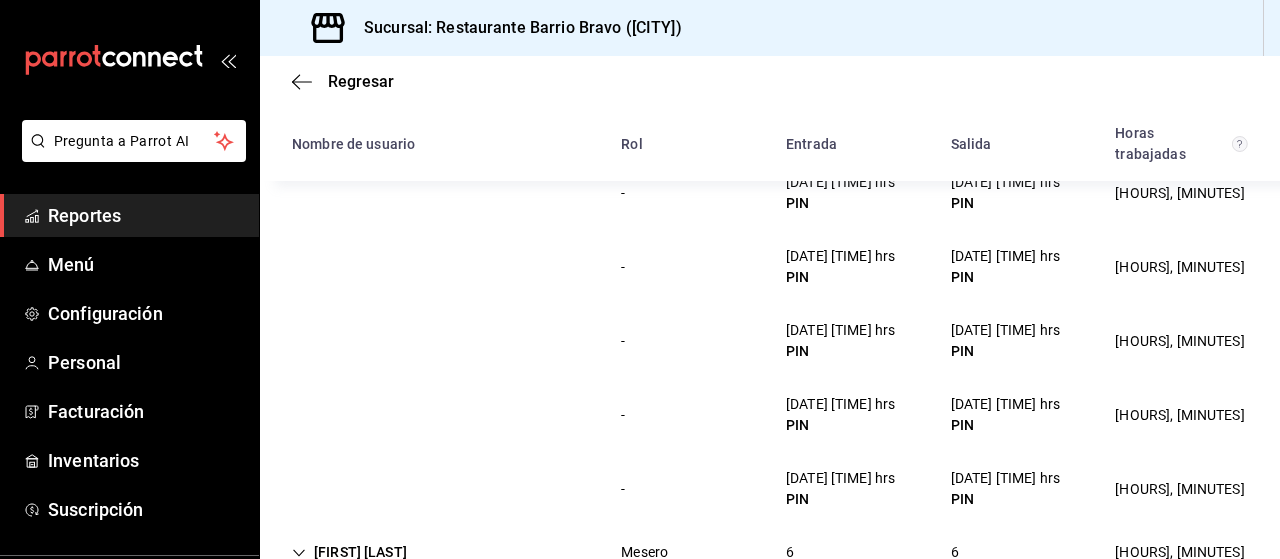 scroll, scrollTop: 656, scrollLeft: 0, axis: vertical 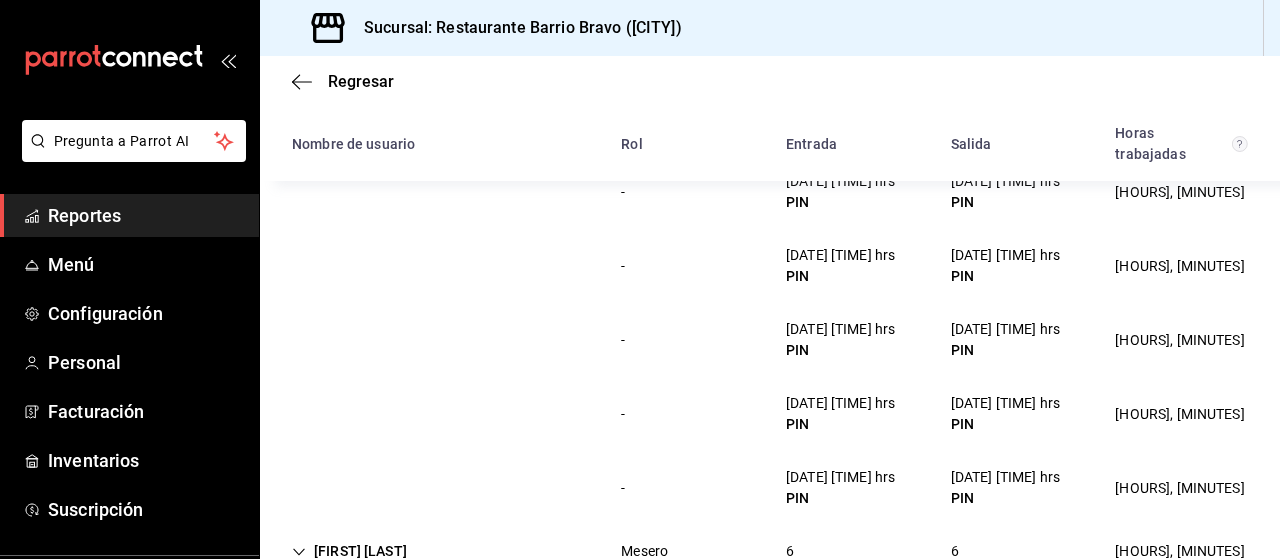 click on "[DATE] [TIME]   hrs" at bounding box center (1005, 477) 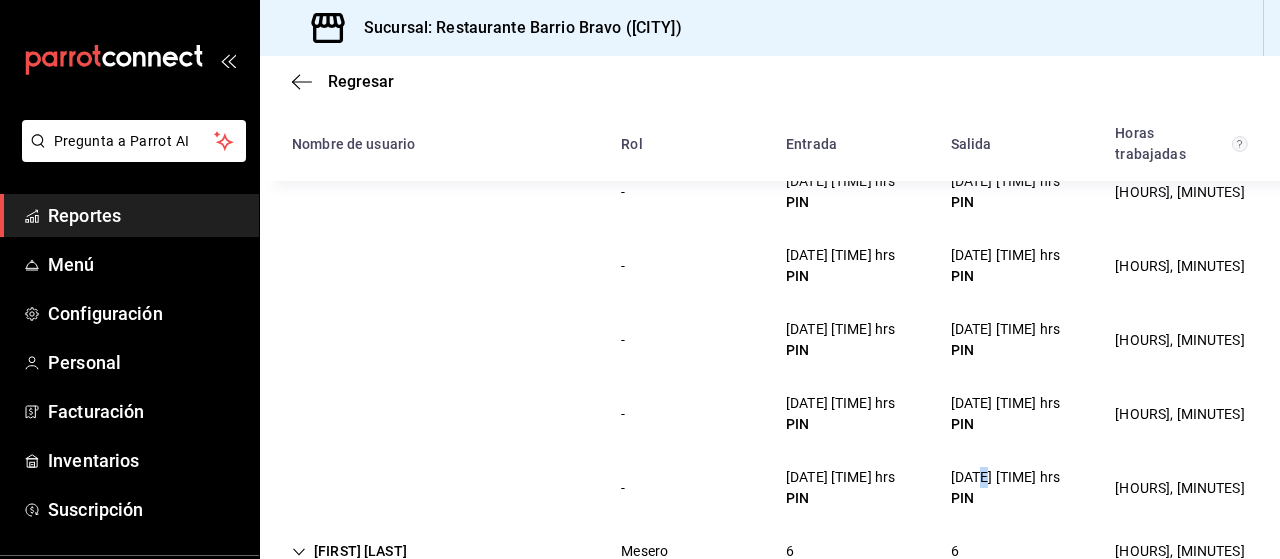 click on "[DATE] [TIME]   hrs" at bounding box center (1005, 477) 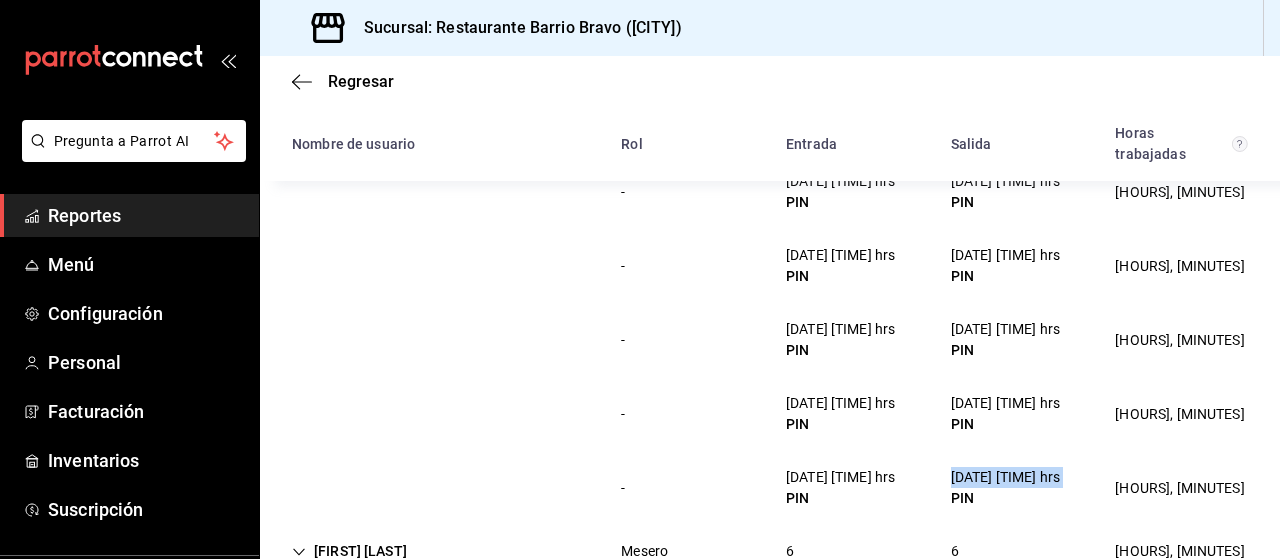 click on "[DATE] [TIME]   hrs" at bounding box center [1005, 477] 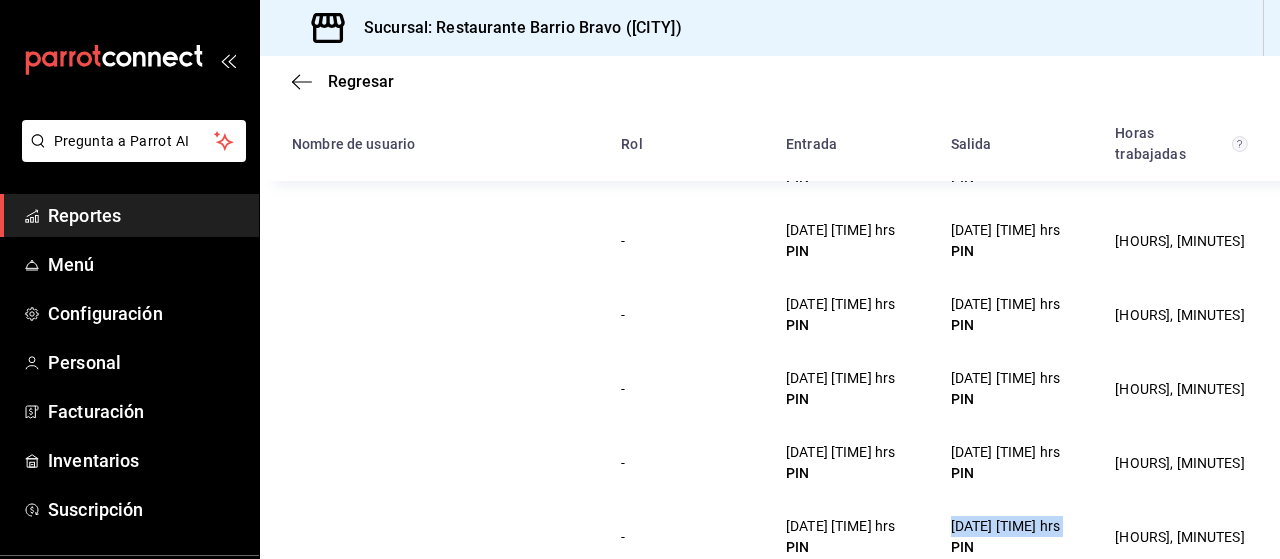 scroll, scrollTop: 606, scrollLeft: 0, axis: vertical 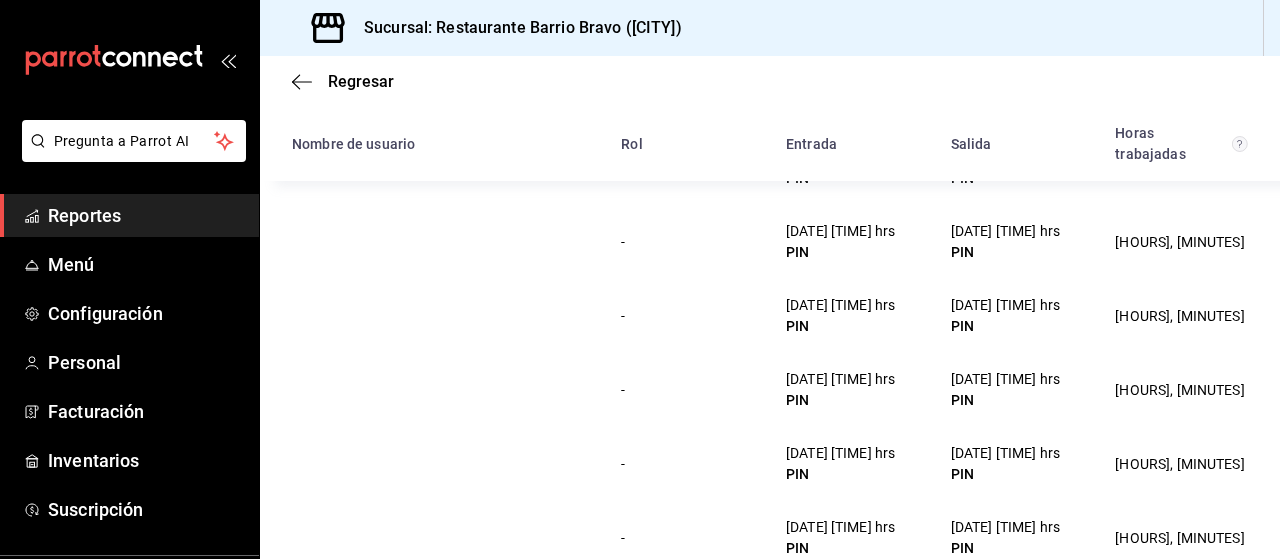 click on "[DATE] [TIME]   hrs" at bounding box center (1005, 453) 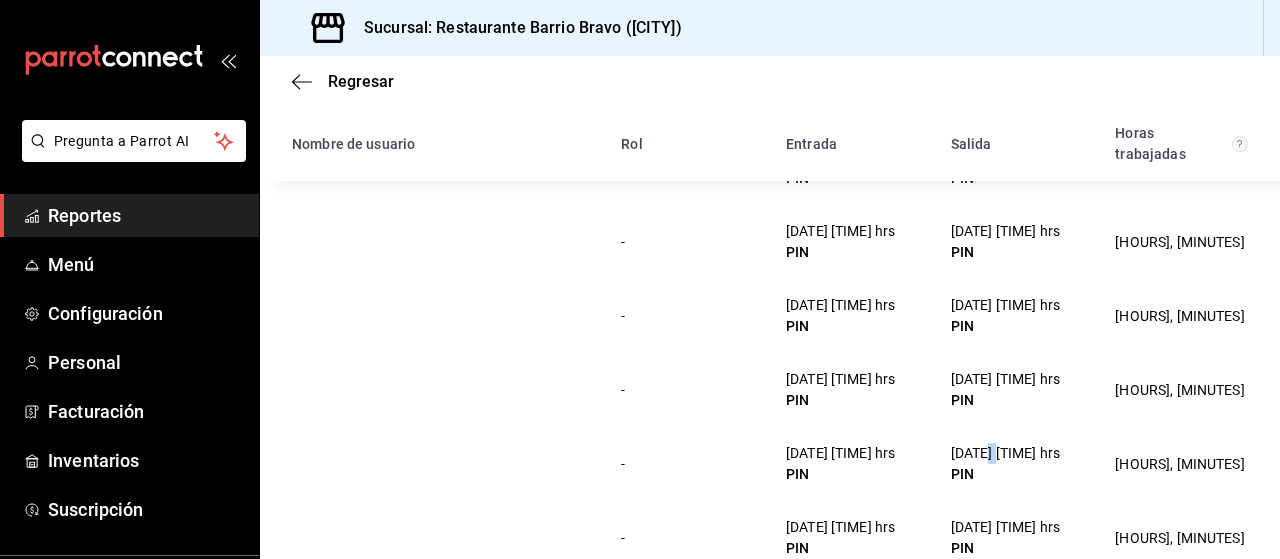 click on "[DATE] [TIME]   hrs" at bounding box center (1005, 453) 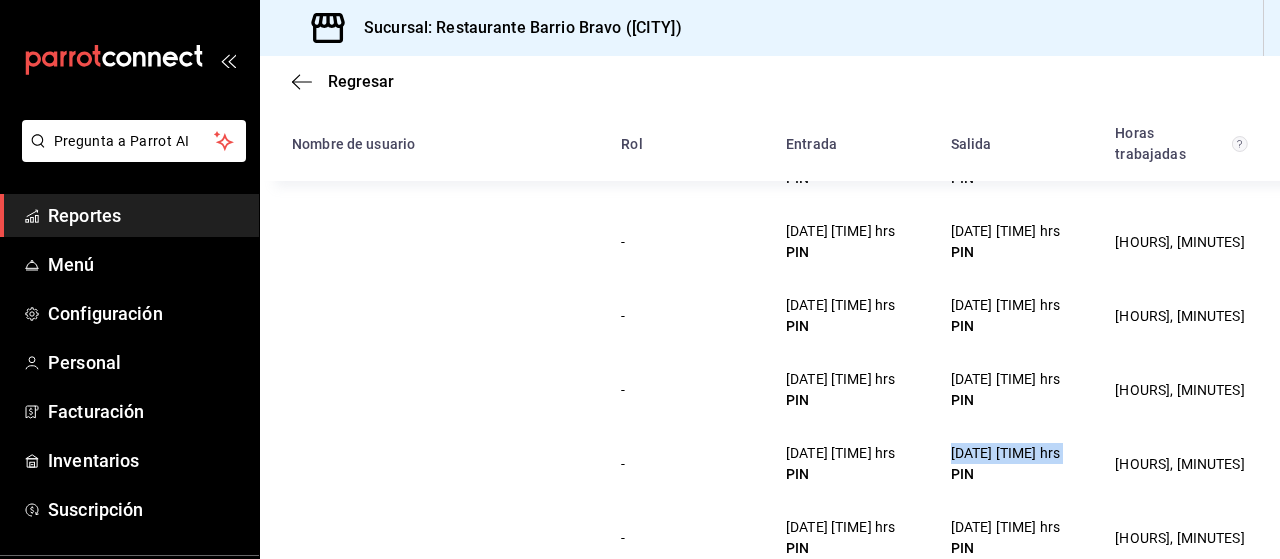 click on "[DATE] [TIME]   hrs" at bounding box center (1005, 453) 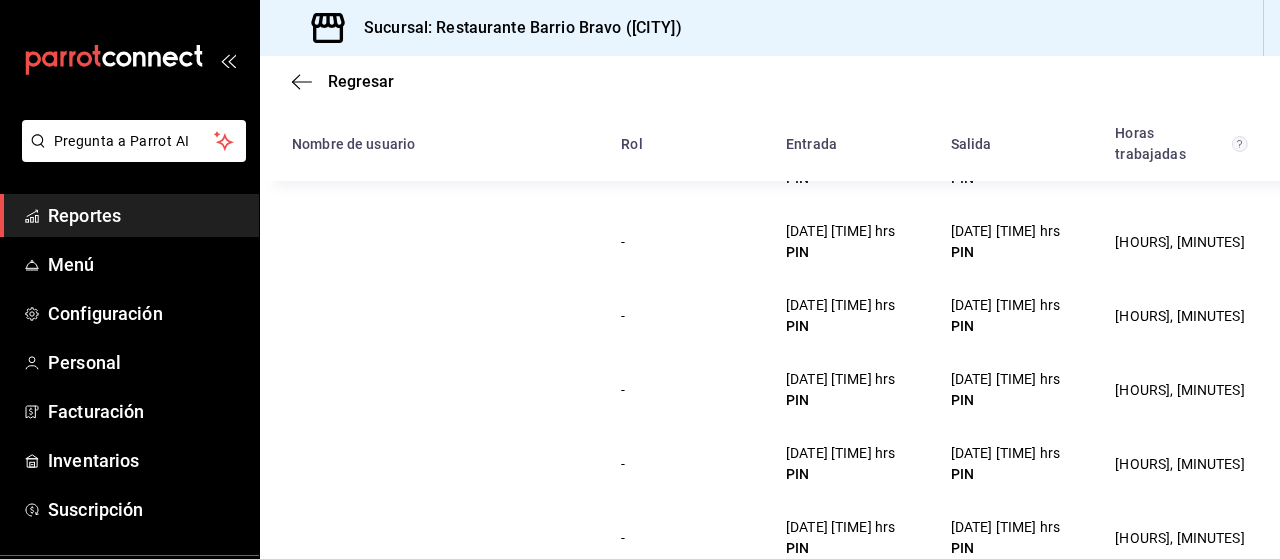 click on "[DATE] [TIME]   hrs" at bounding box center [1005, 305] 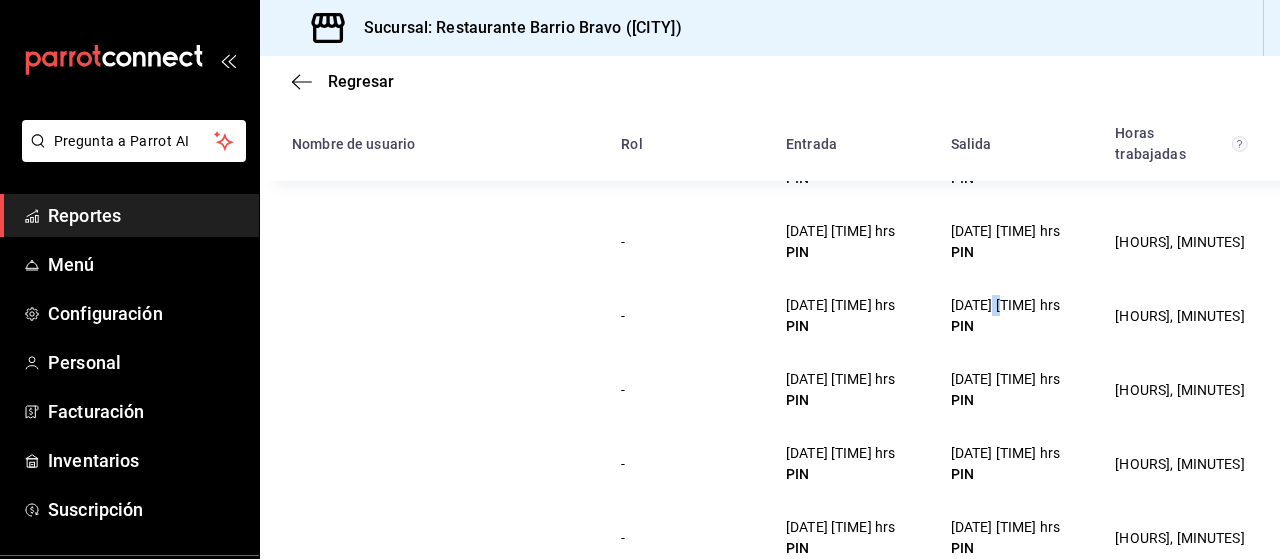 click on "[DATE] [TIME]   hrs" at bounding box center [1005, 305] 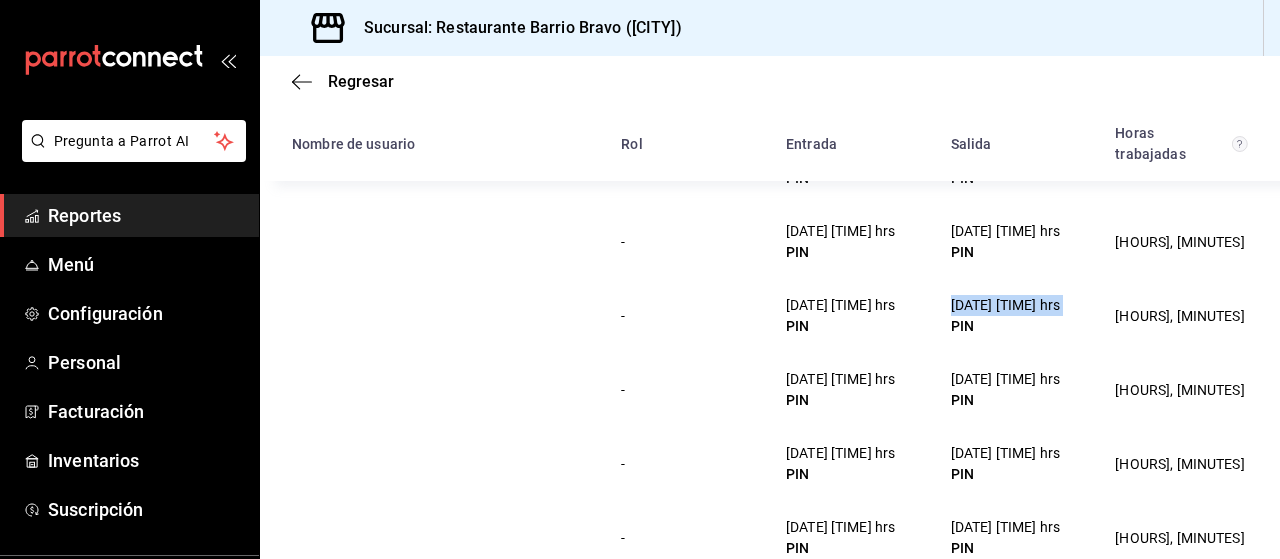 click on "[DATE] [TIME]   hrs" at bounding box center (1005, 305) 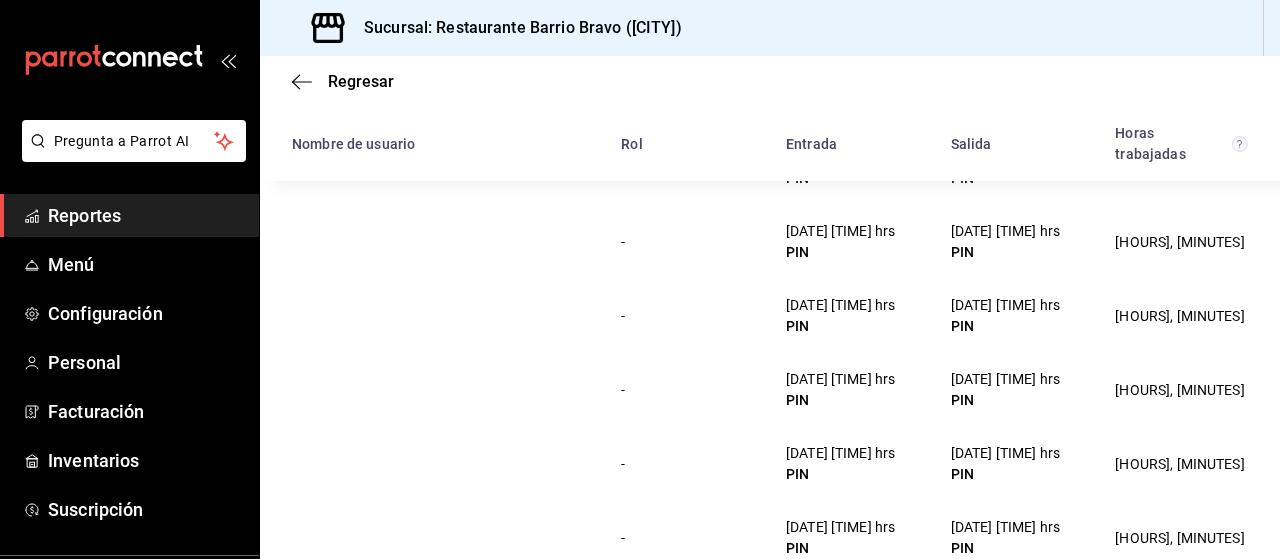 click on "- [DATE] [TIME]   hrs PIN [DATE] [TIME]   hrs PIN [HOURS], [MINUTES]" at bounding box center [770, 316] 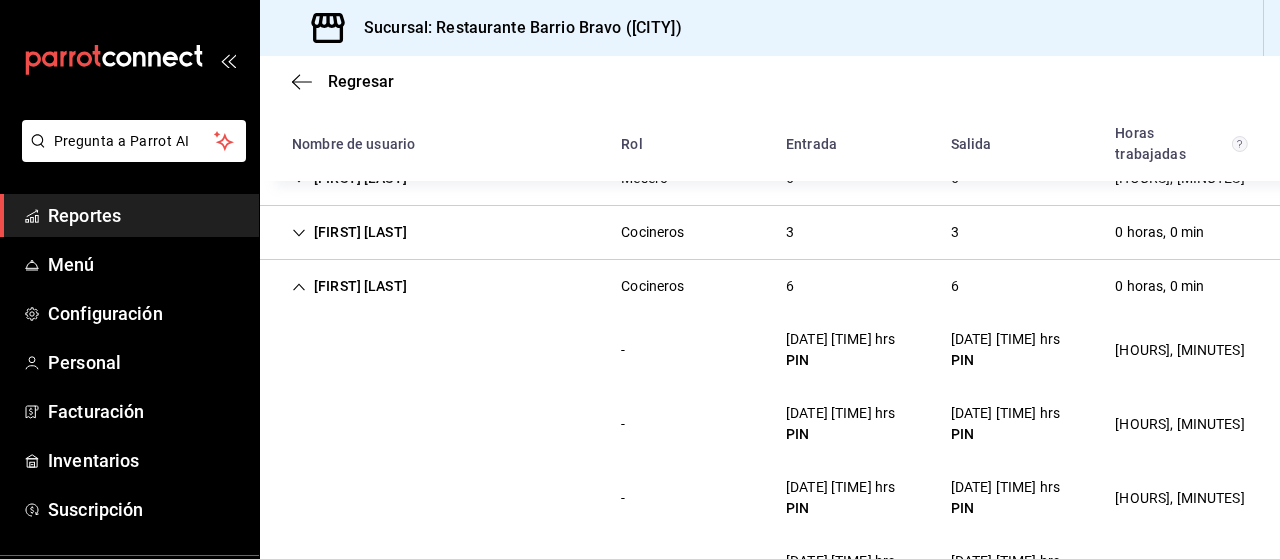click on "[FIRST] [LAST]" at bounding box center [349, 286] 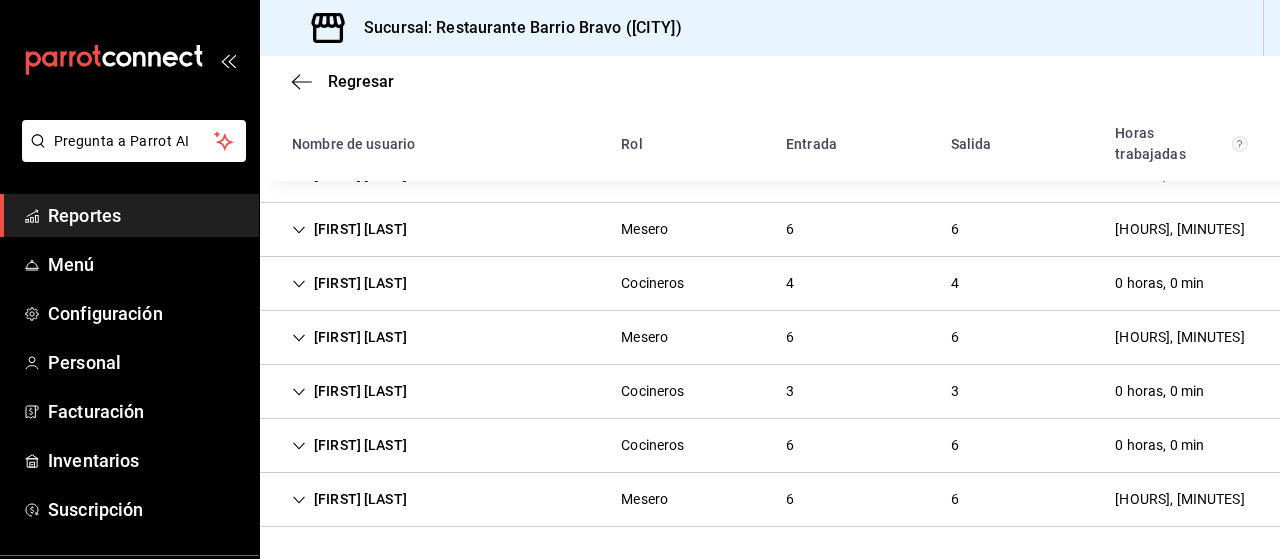 scroll, scrollTop: 262, scrollLeft: 0, axis: vertical 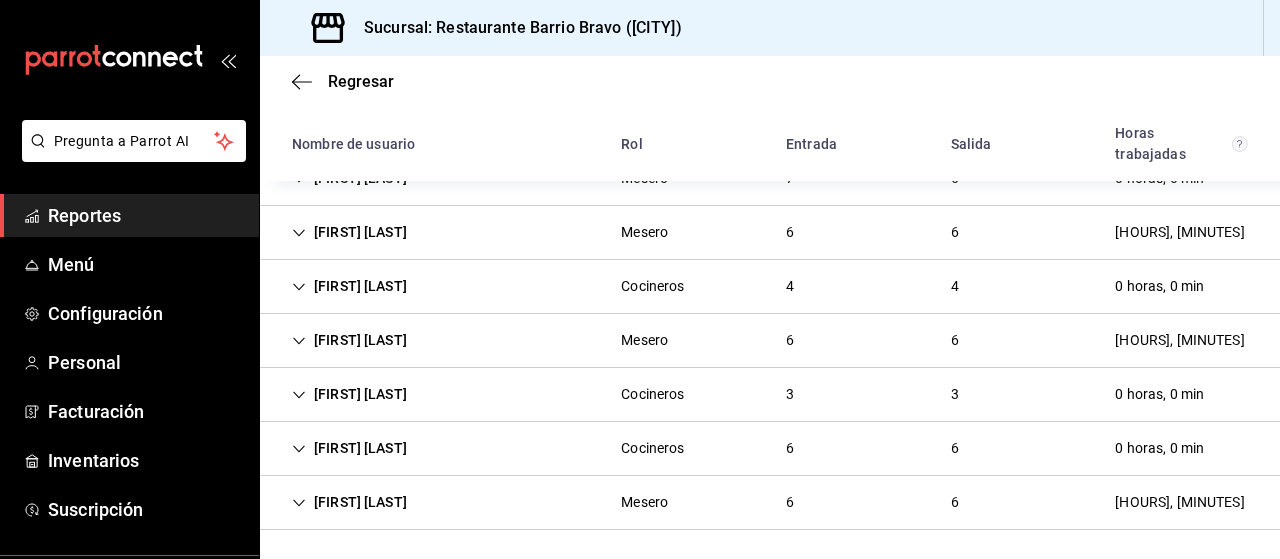 click on "Exportar a Excel Nombre de usuario Rol Entrada Salida Horas trabajadas   [FIRST] [LAST] Cajero, Administrador 7 6 [HOURS], [MINUTES] - [DATE] [TIME]   hrs PIN [DATE] [TIME]   hrs PIN [HOURS], [MINUTES] - [DATE] [TIME]   hrs PIN [DATE] [TIME]   hrs PIN   hrs" at bounding box center (770, 178) 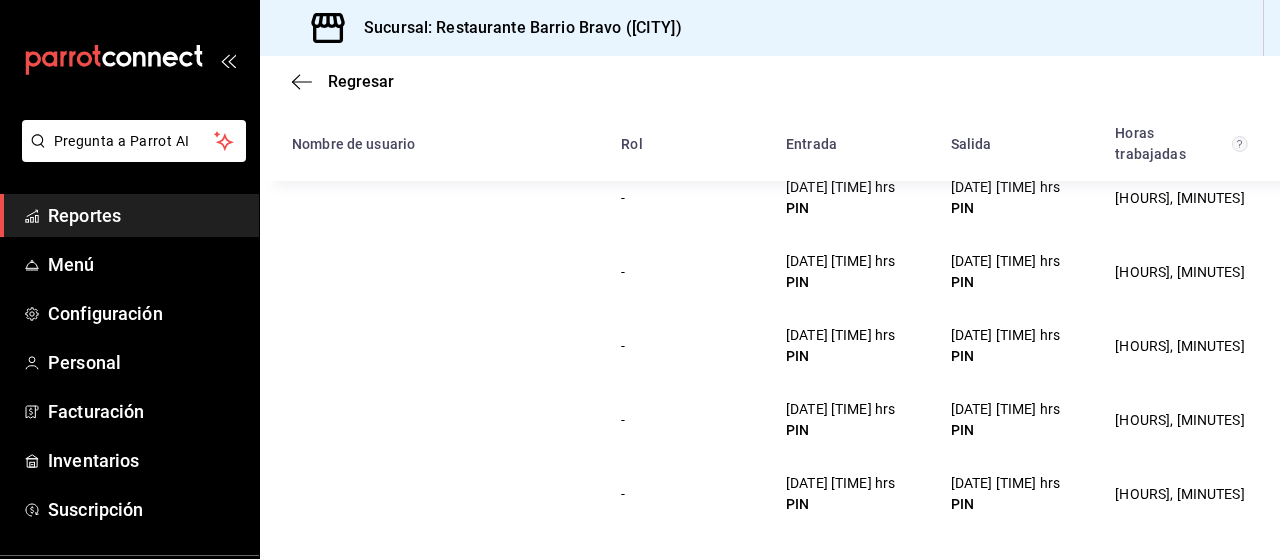 scroll, scrollTop: 706, scrollLeft: 0, axis: vertical 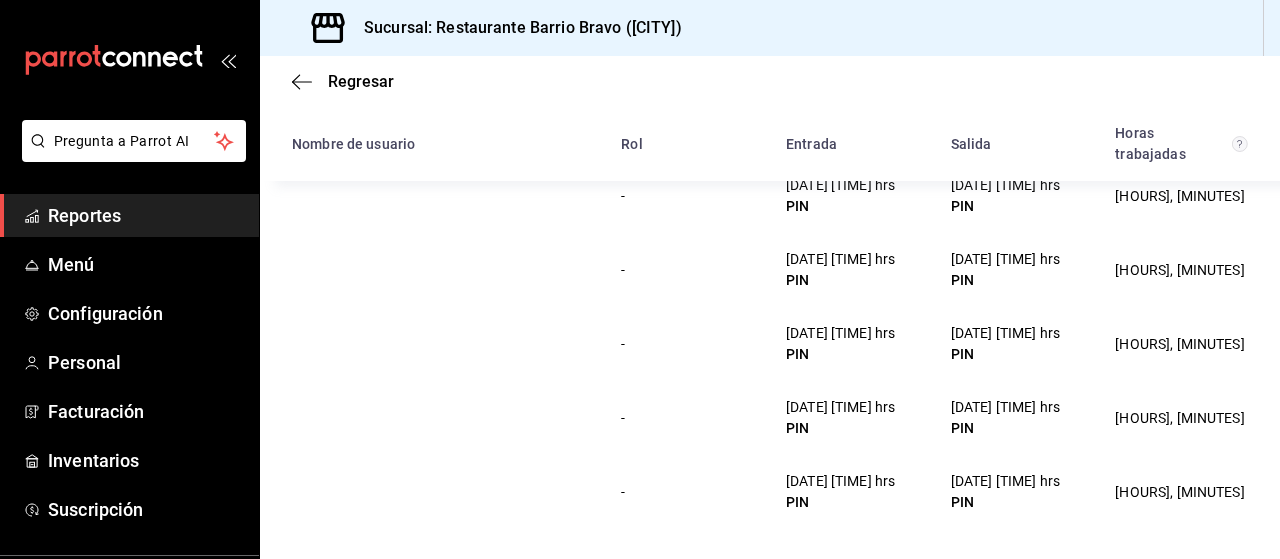 click on "[DATE] [TIME]   hrs" at bounding box center [1005, 259] 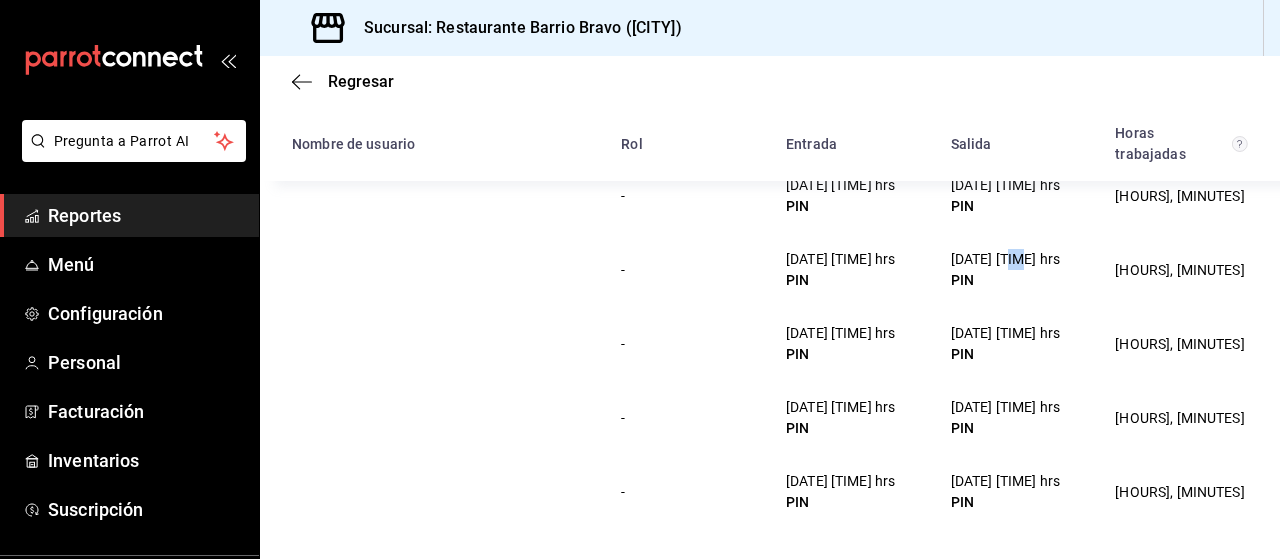 click on "[DATE] [TIME]   hrs" at bounding box center (1005, 259) 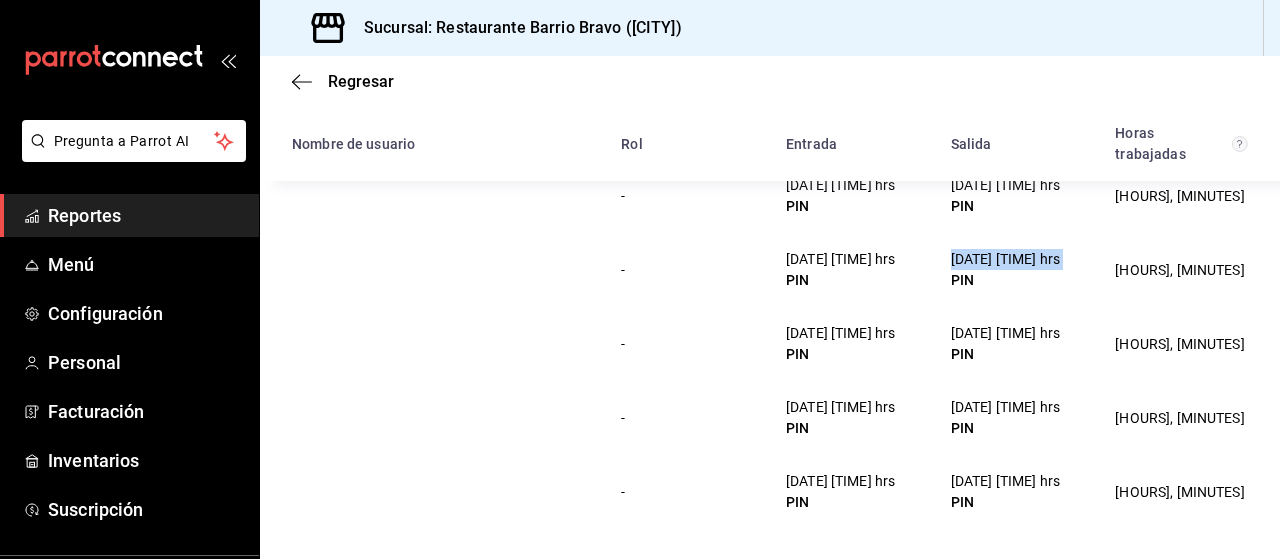 click on "[DATE] [TIME]   hrs" at bounding box center (1005, 259) 